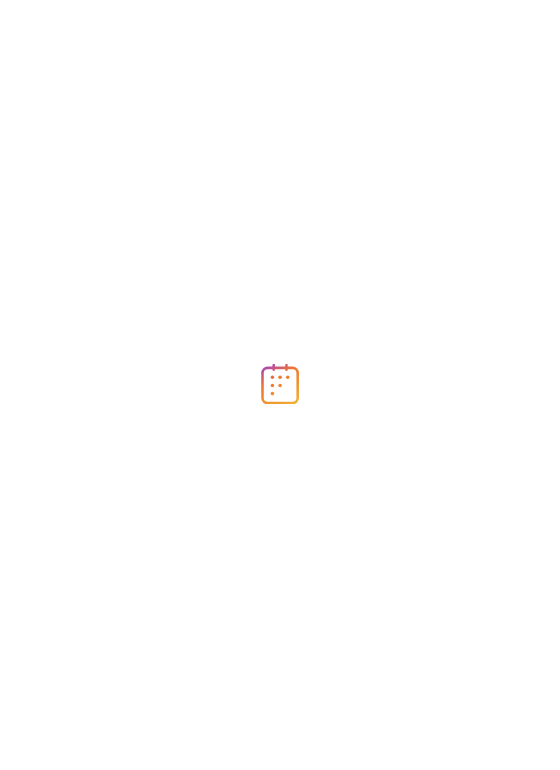 scroll, scrollTop: 0, scrollLeft: 0, axis: both 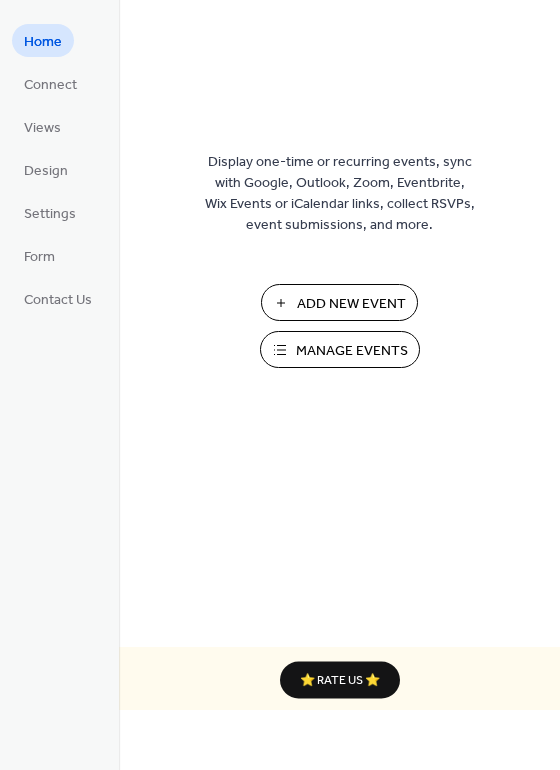 click on "Manage Events" at bounding box center [352, 351] 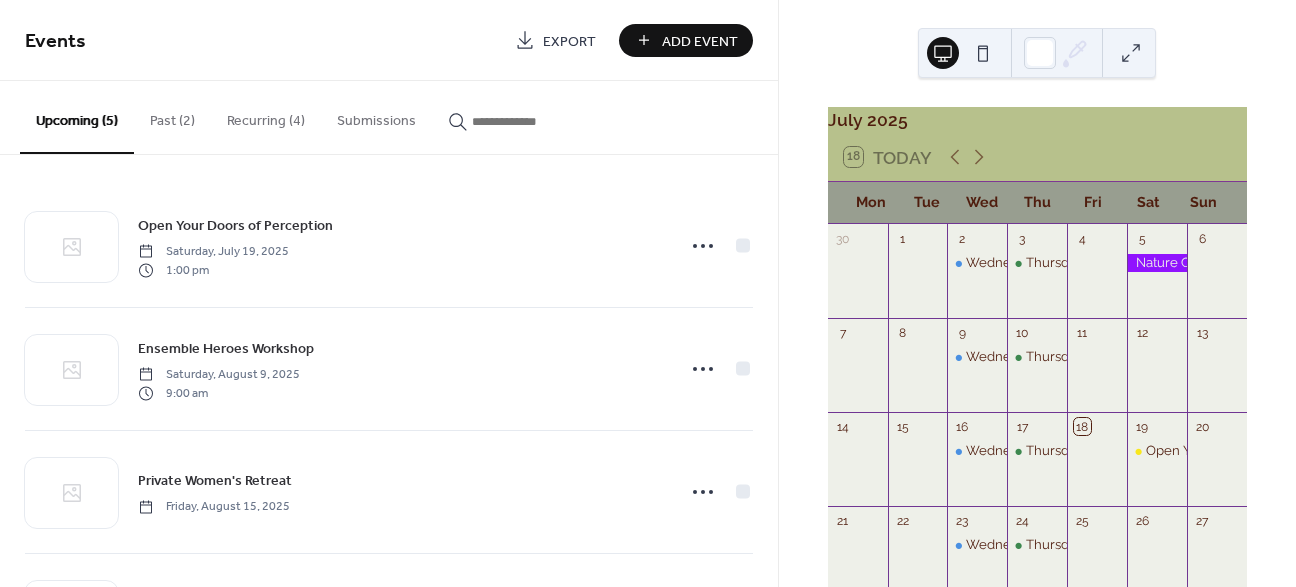 scroll, scrollTop: 0, scrollLeft: 0, axis: both 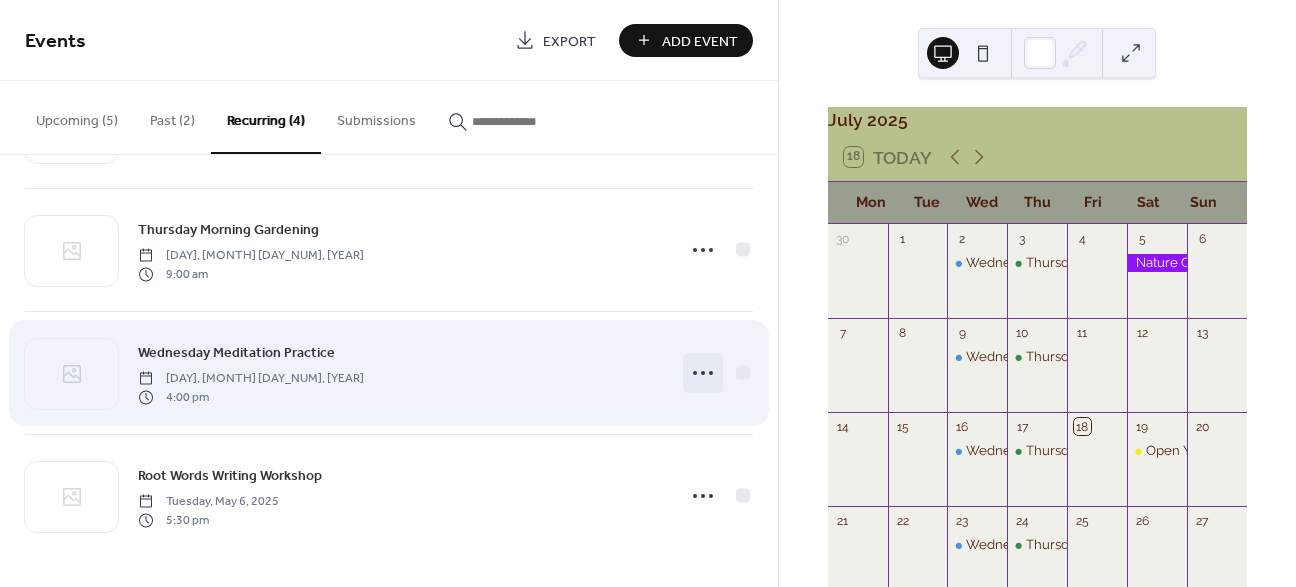 click 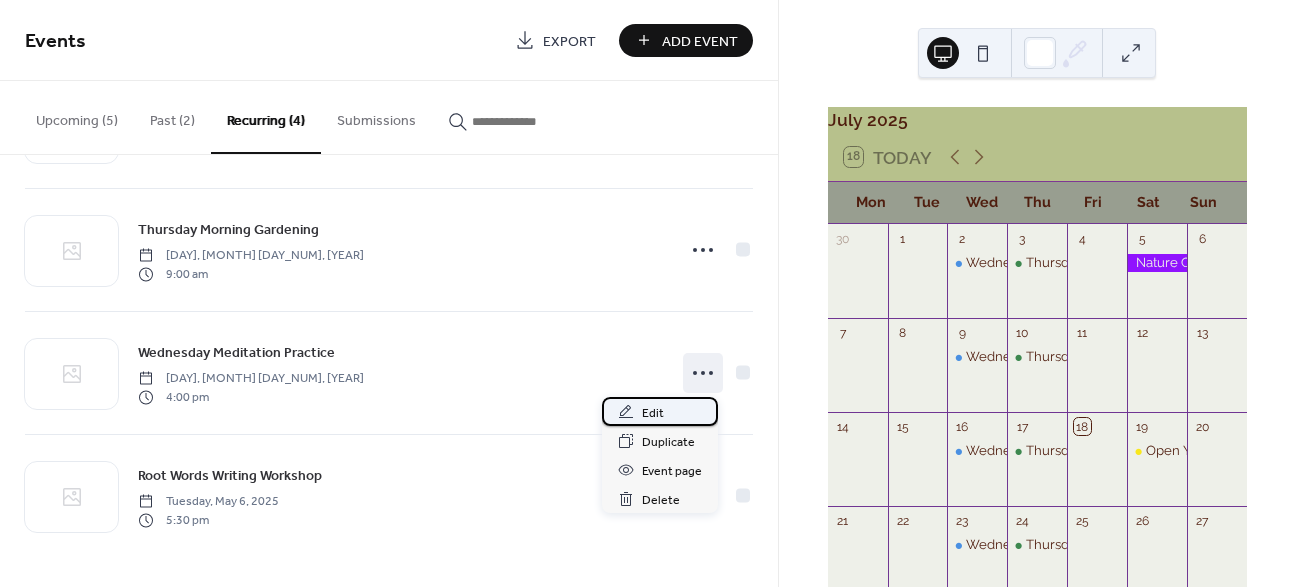 click on "Edit" at bounding box center (660, 411) 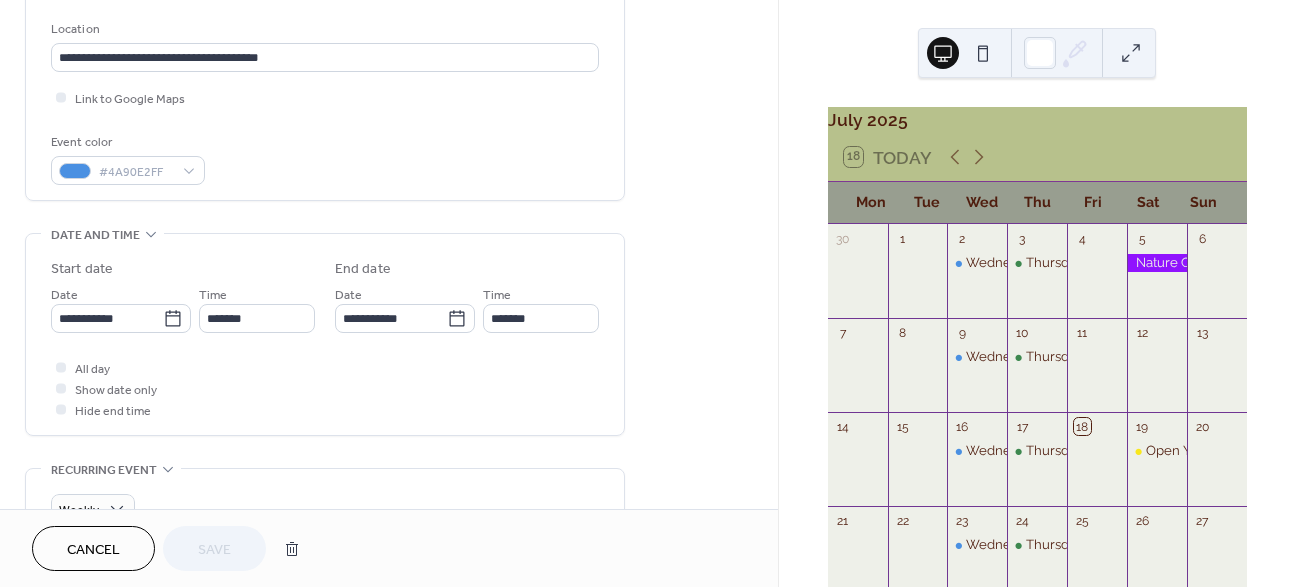scroll, scrollTop: 442, scrollLeft: 0, axis: vertical 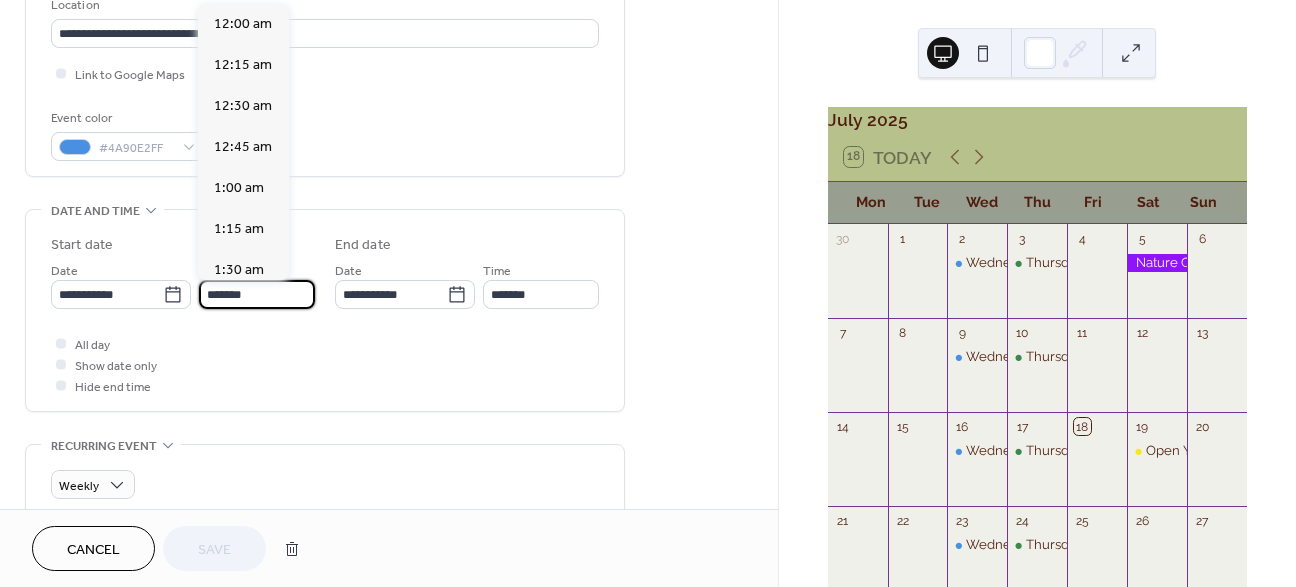 click on "*******" at bounding box center [257, 294] 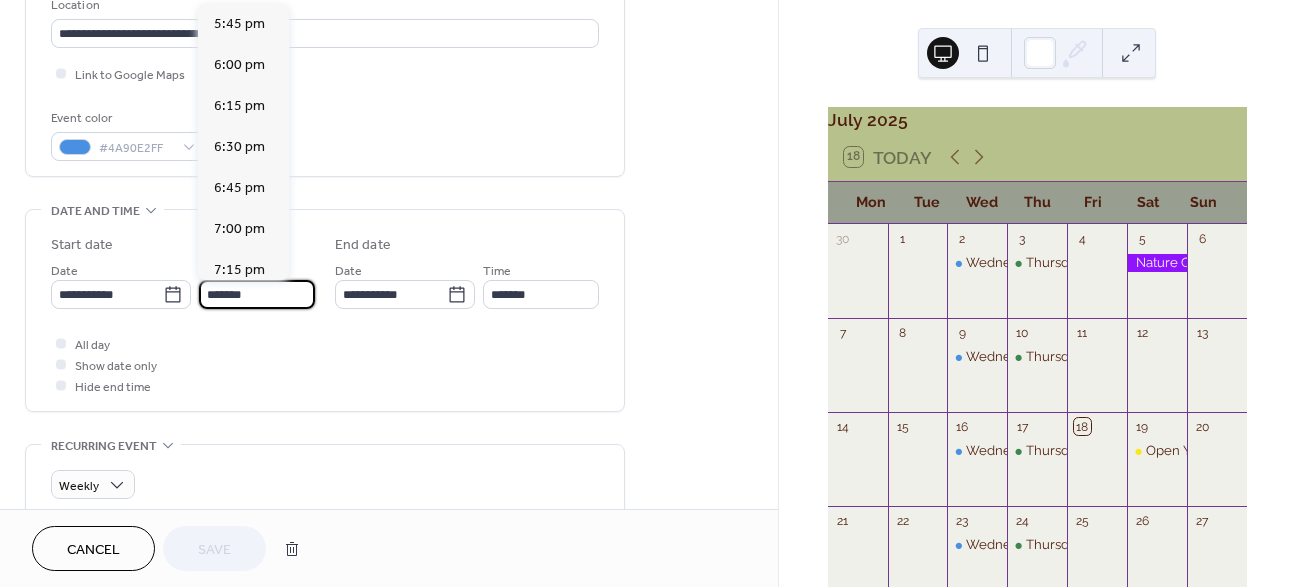 scroll, scrollTop: 2918, scrollLeft: 0, axis: vertical 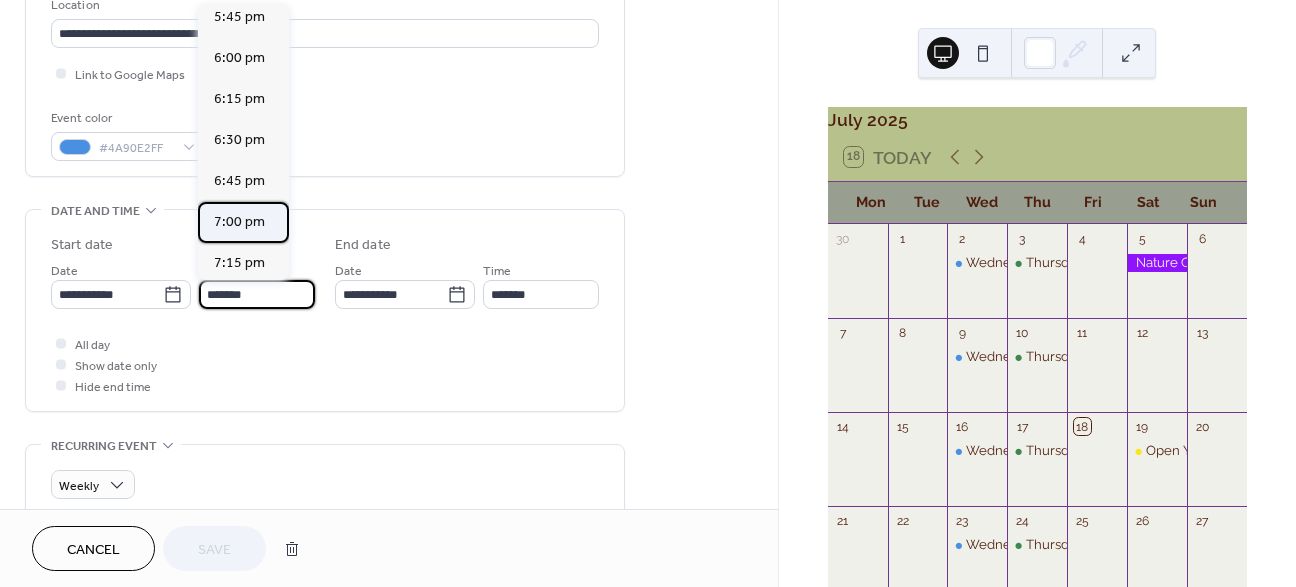 click on "7:00 pm" at bounding box center [239, 222] 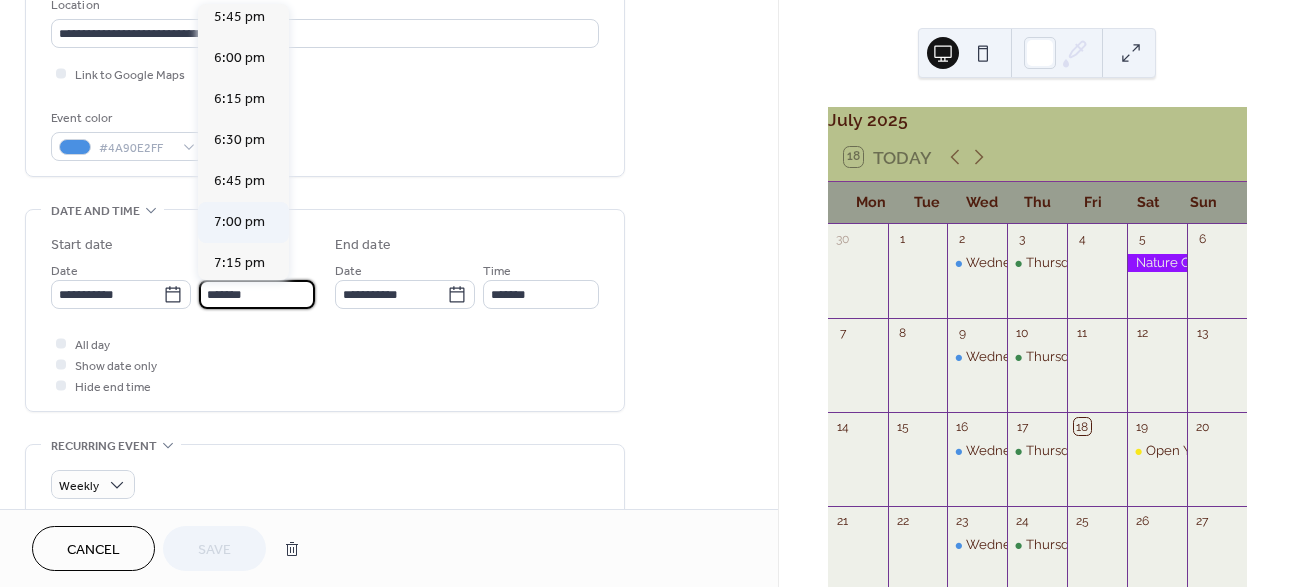 type on "*******" 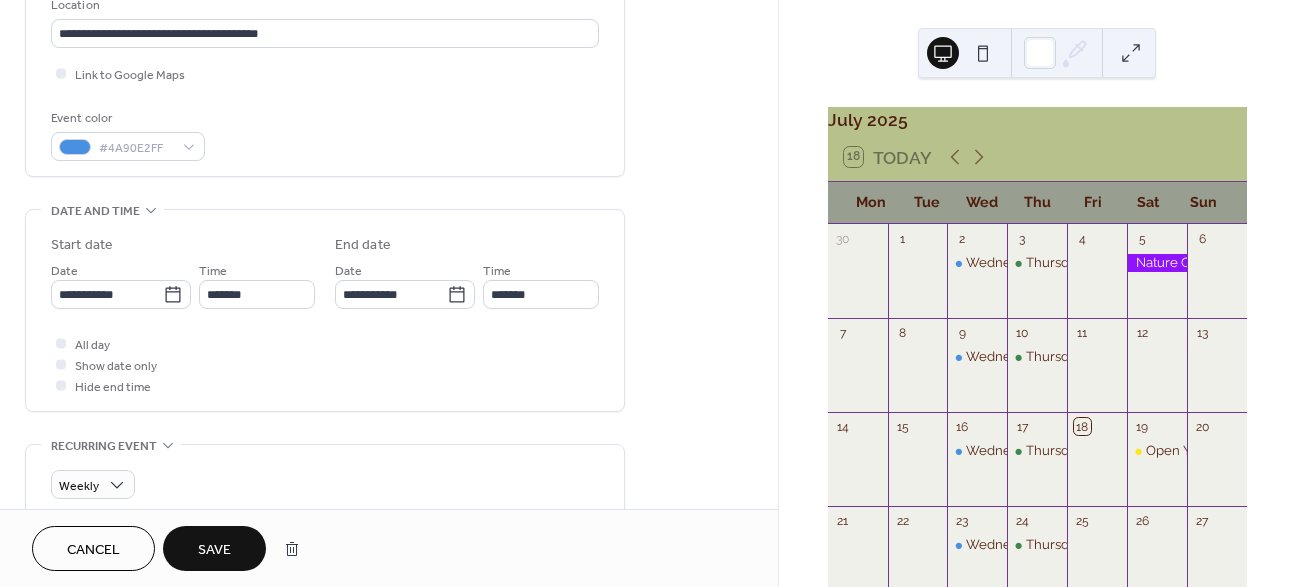 click on "Save" at bounding box center [214, 550] 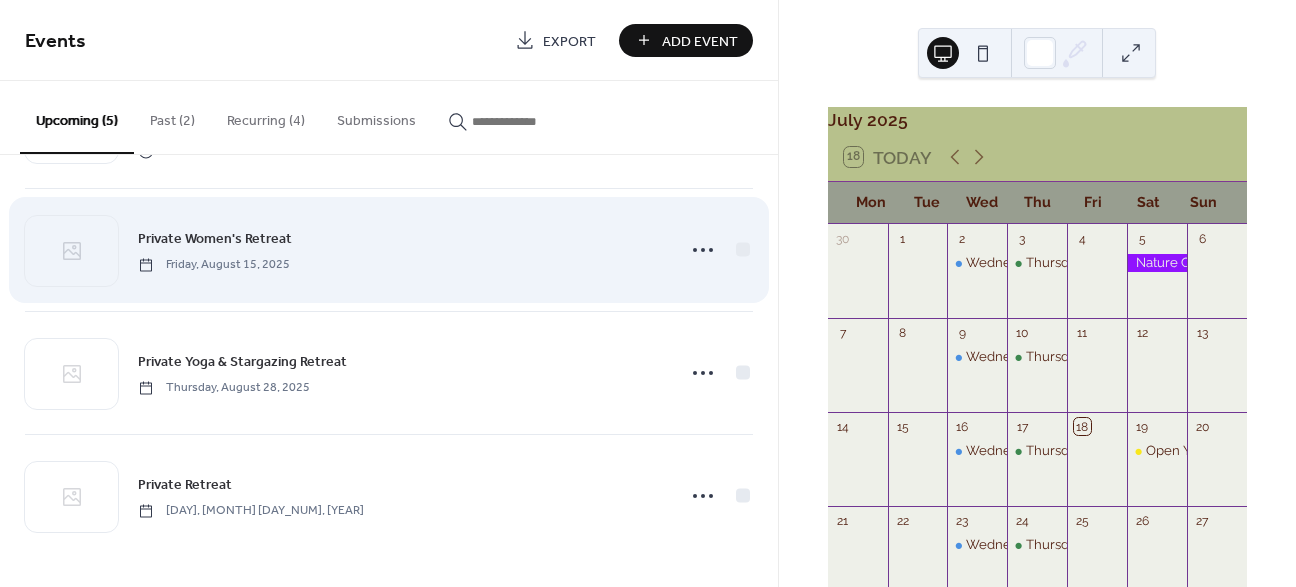 scroll, scrollTop: 0, scrollLeft: 0, axis: both 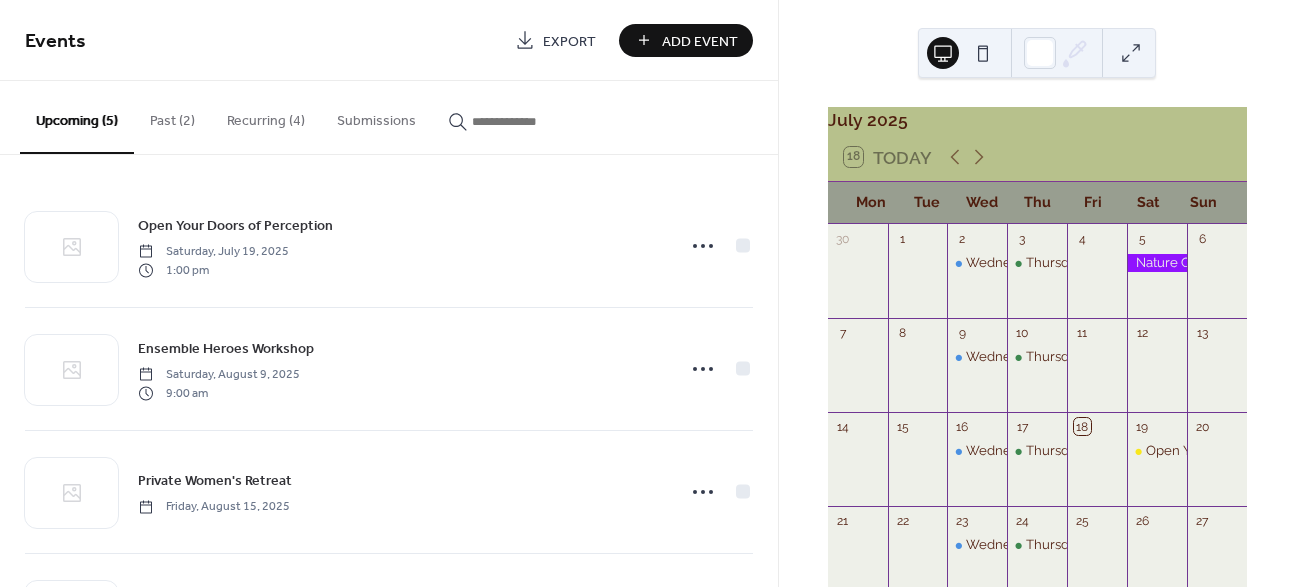 click on "Add Event" at bounding box center (700, 41) 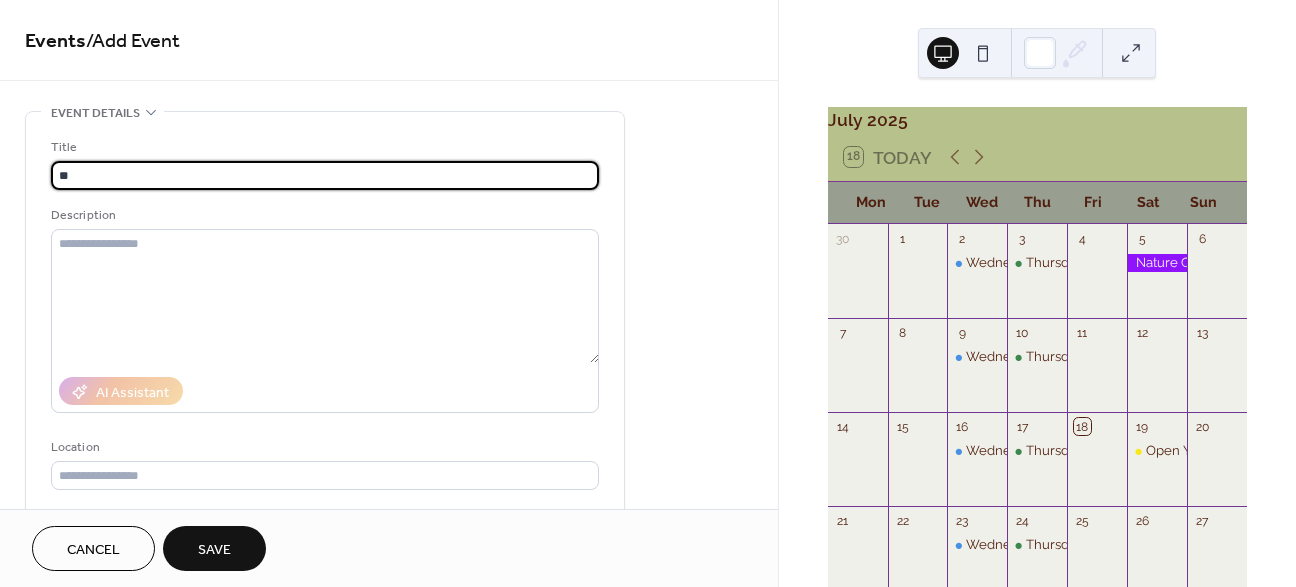 type on "**" 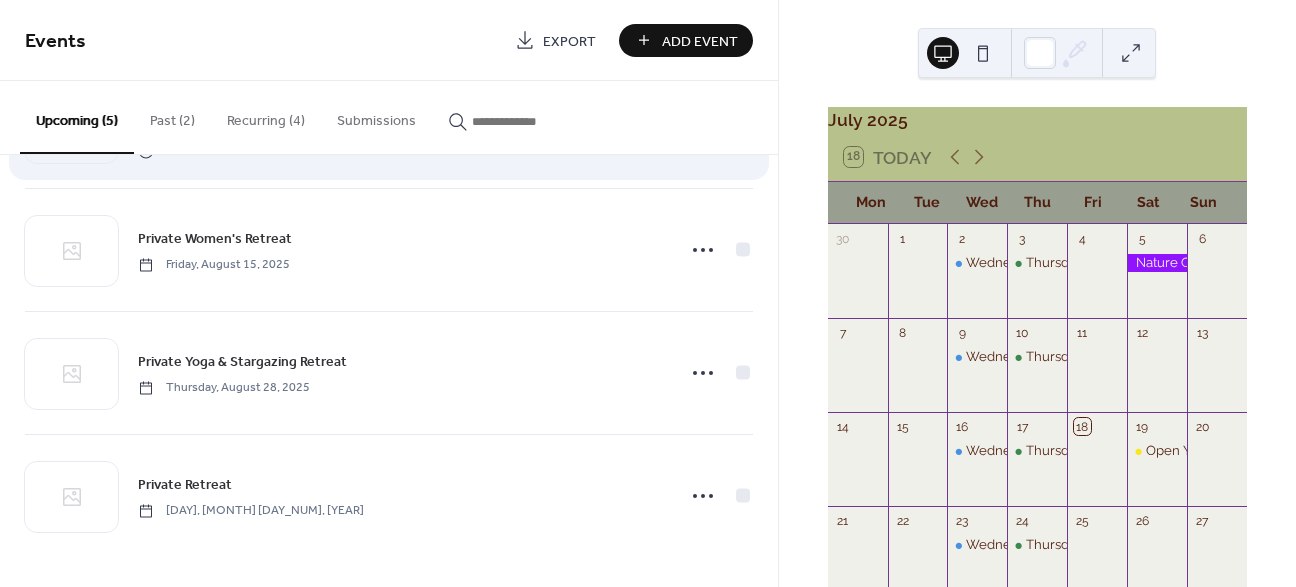 scroll, scrollTop: 0, scrollLeft: 0, axis: both 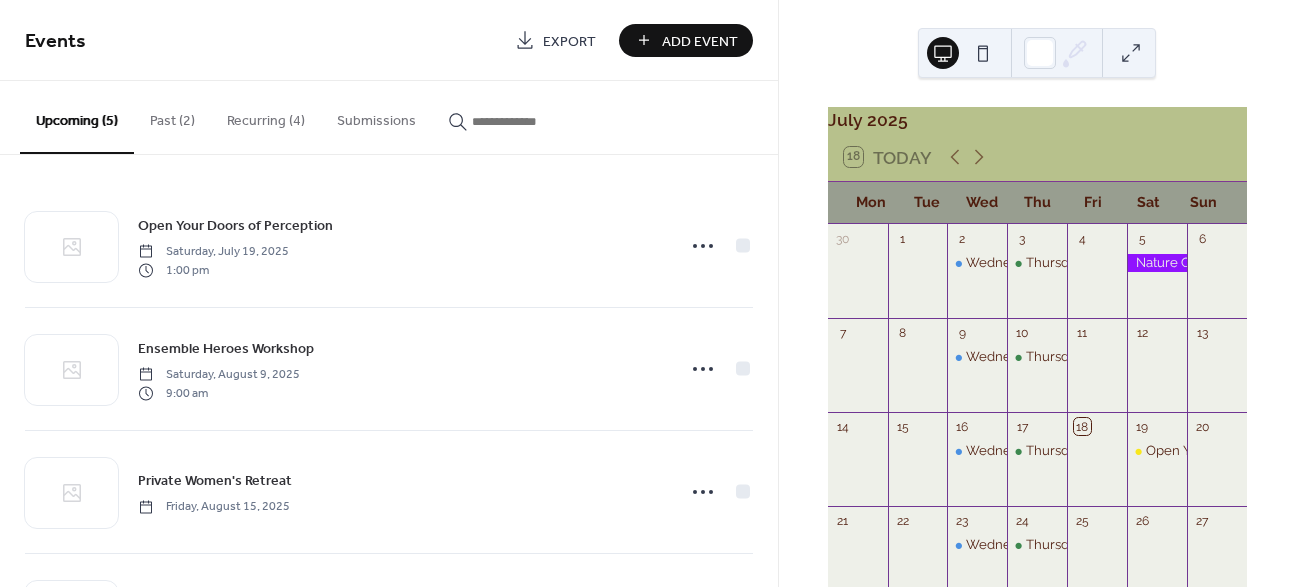 click on "Recurring (4)" at bounding box center (266, 116) 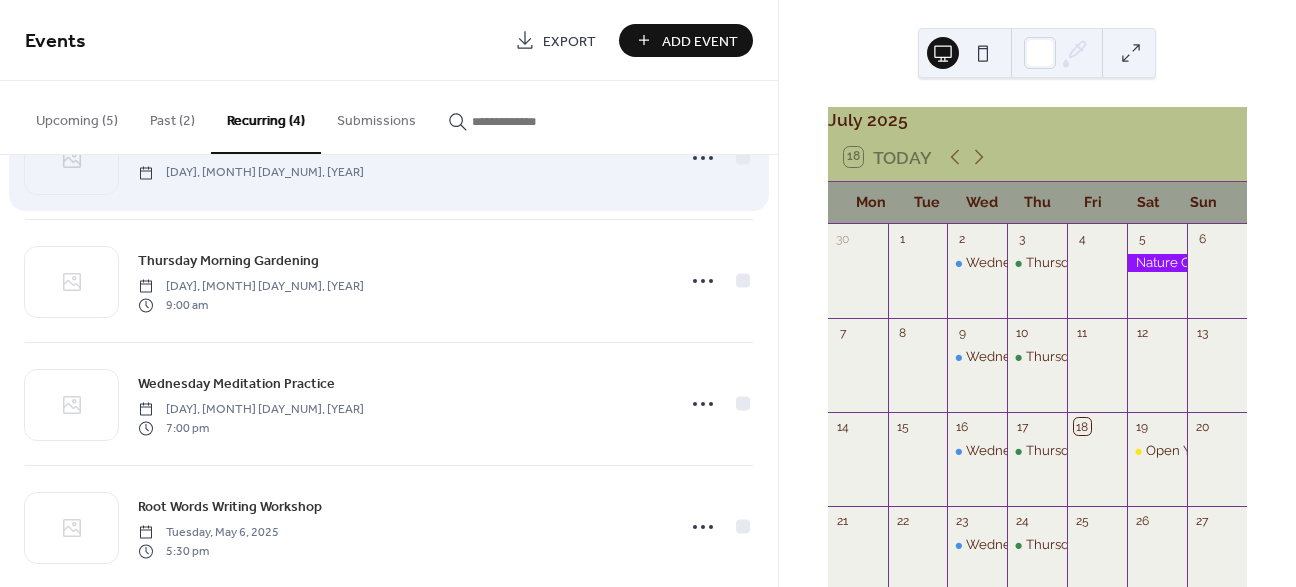 scroll, scrollTop: 119, scrollLeft: 0, axis: vertical 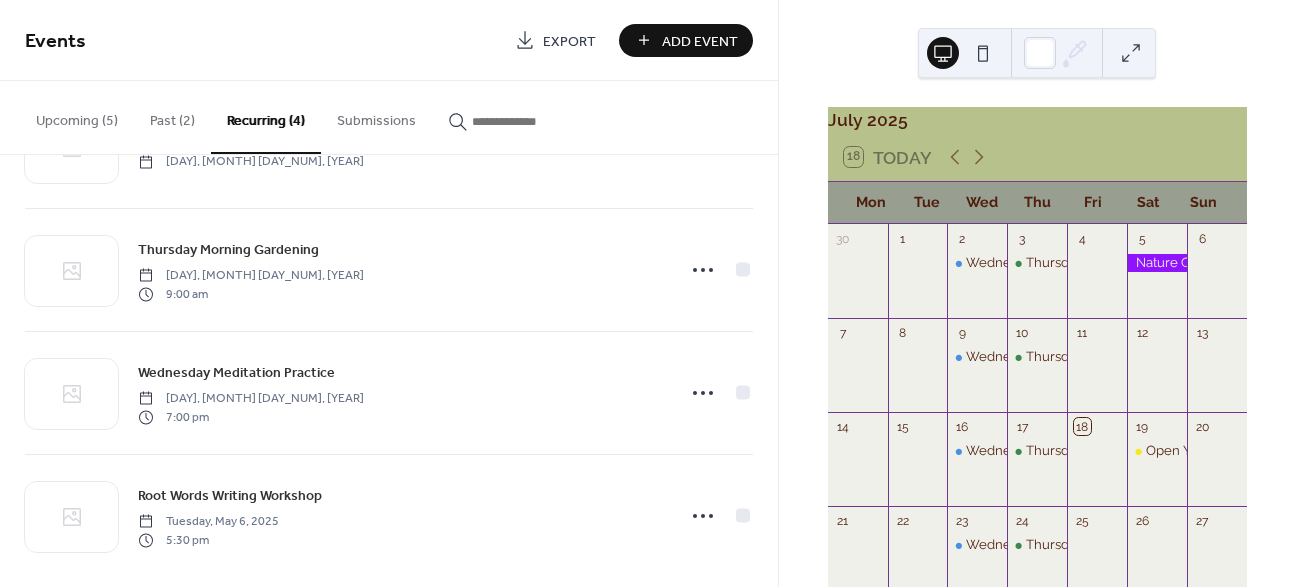 click on "Events Export Add Event" at bounding box center (389, 40) 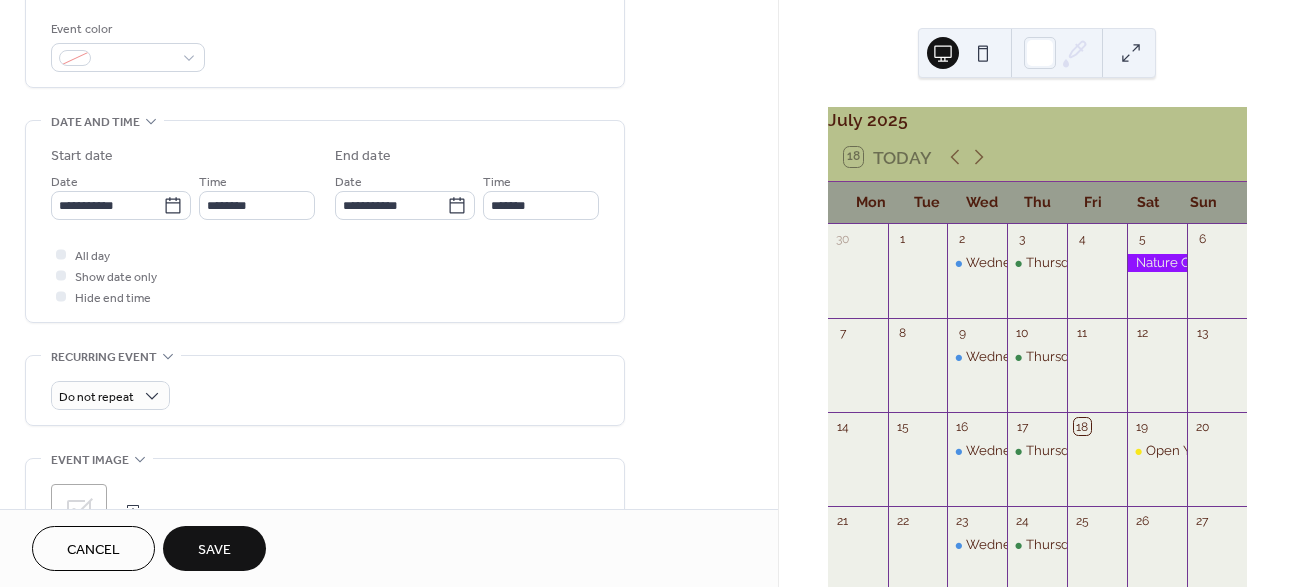 scroll, scrollTop: 463, scrollLeft: 0, axis: vertical 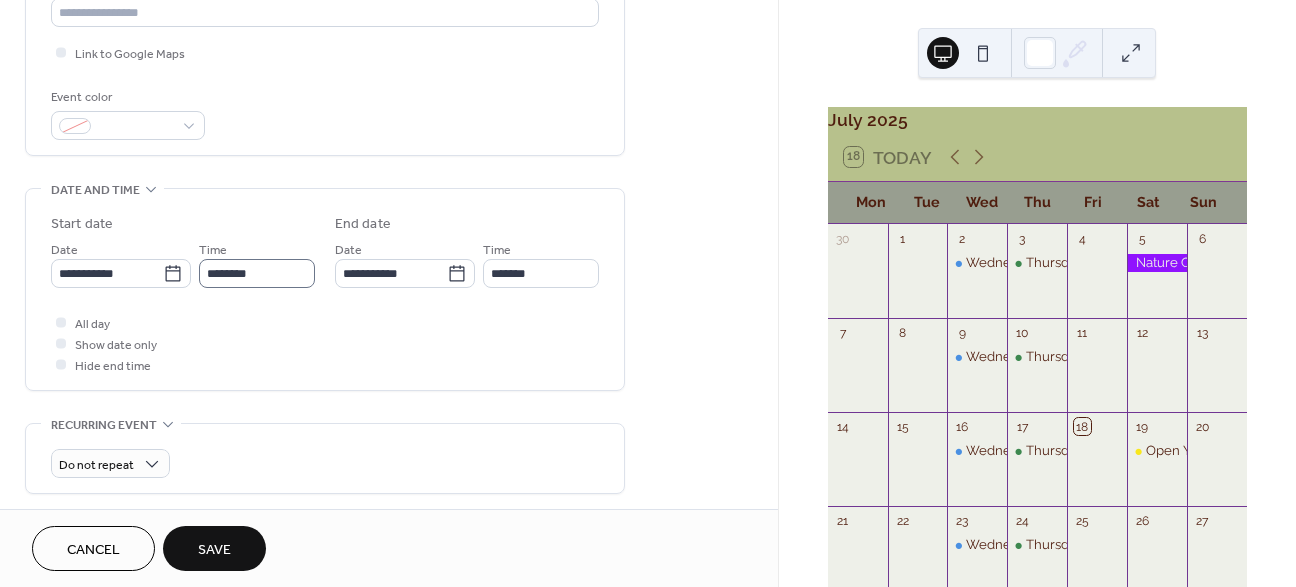 type on "**********" 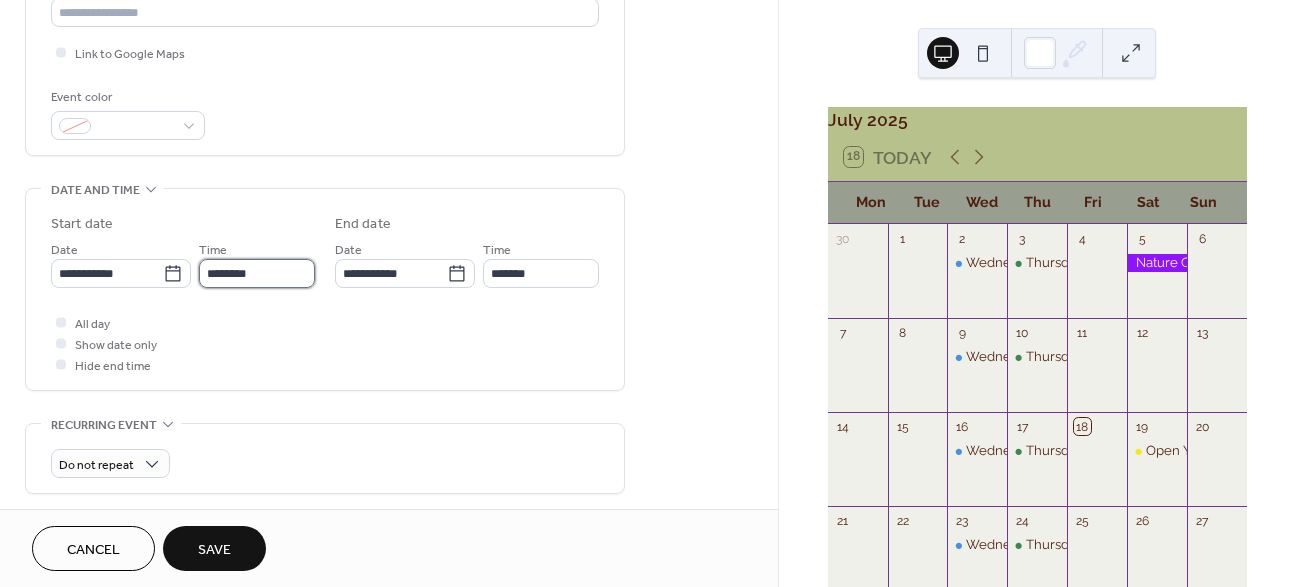 click on "********" at bounding box center (257, 273) 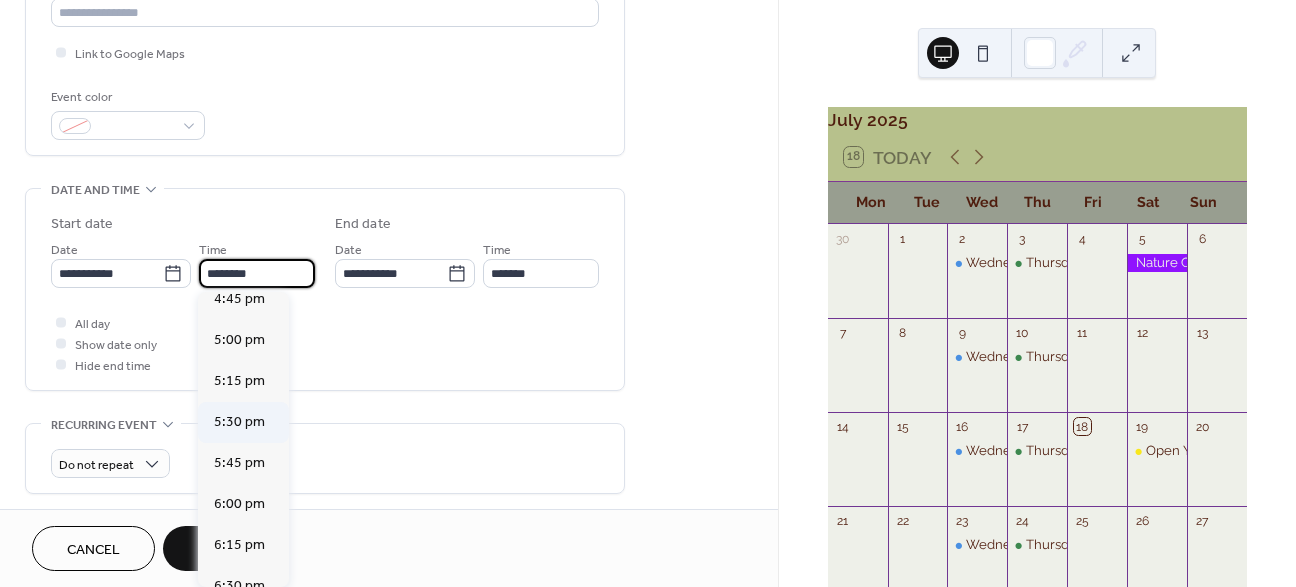 scroll, scrollTop: 2765, scrollLeft: 0, axis: vertical 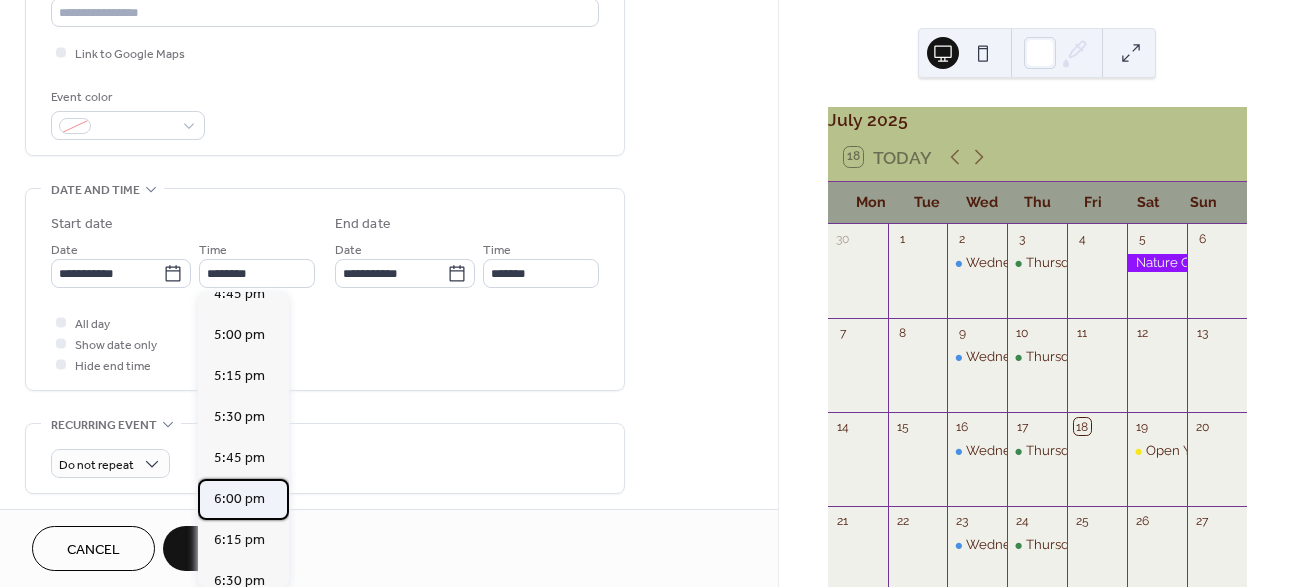click on "6:00 pm" at bounding box center (239, 499) 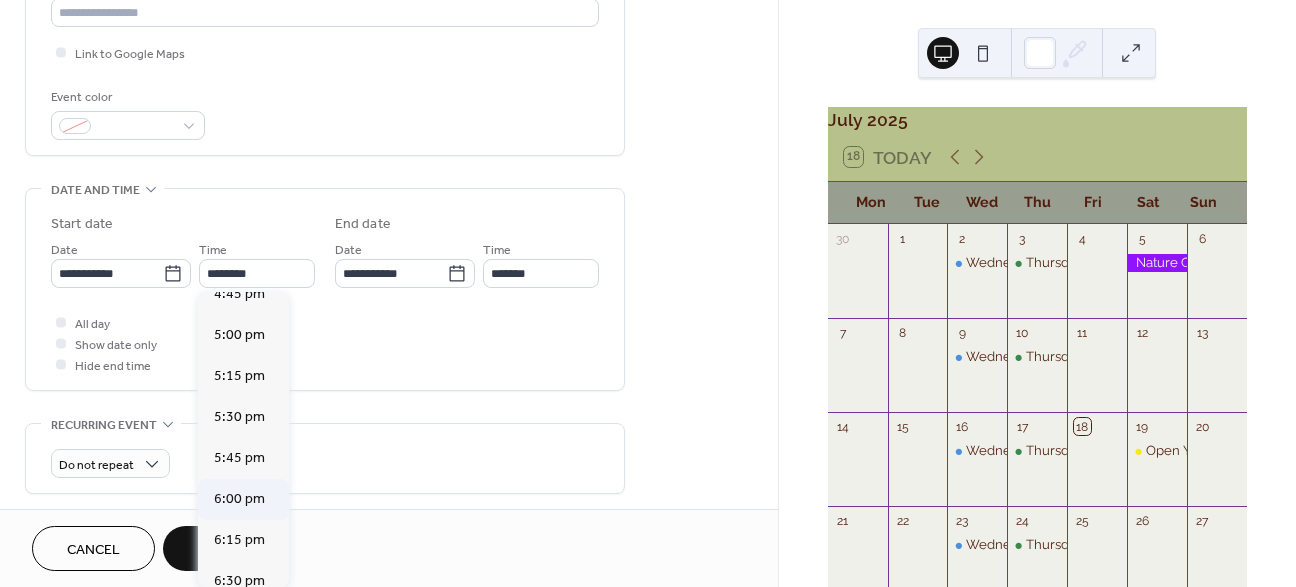 type on "*******" 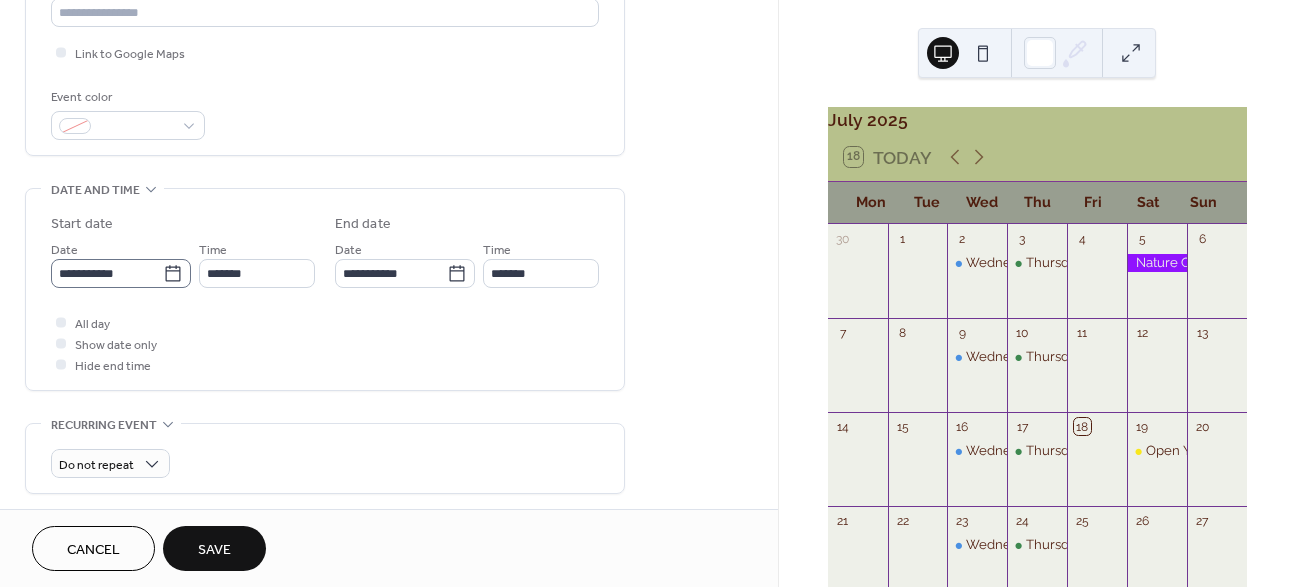 click 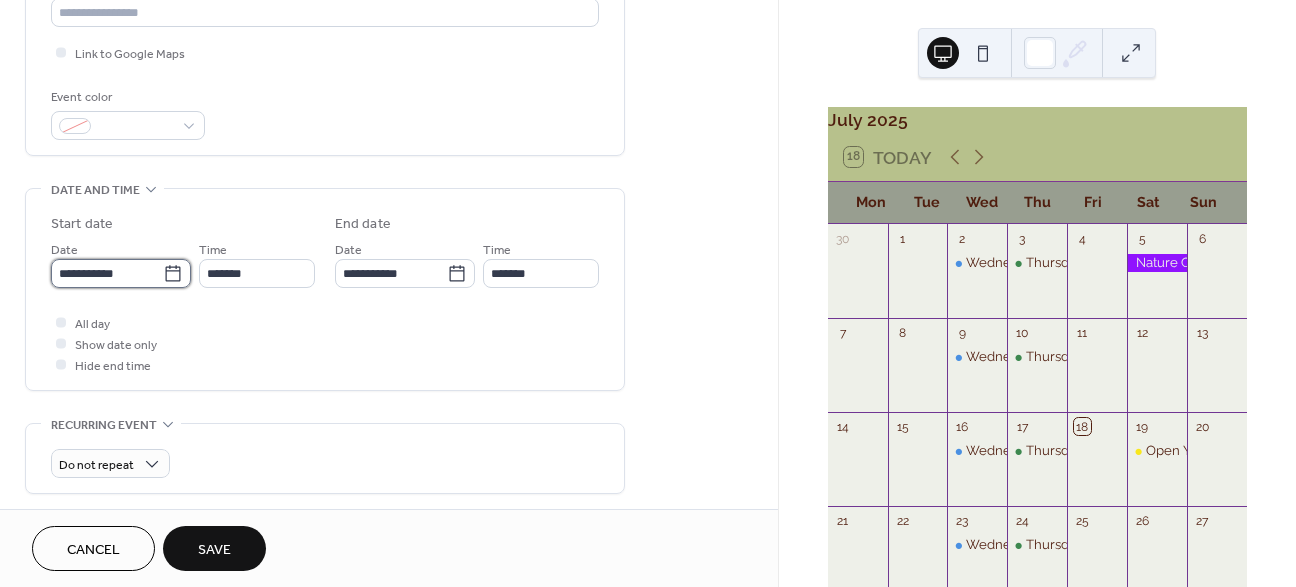 click on "**********" at bounding box center (107, 273) 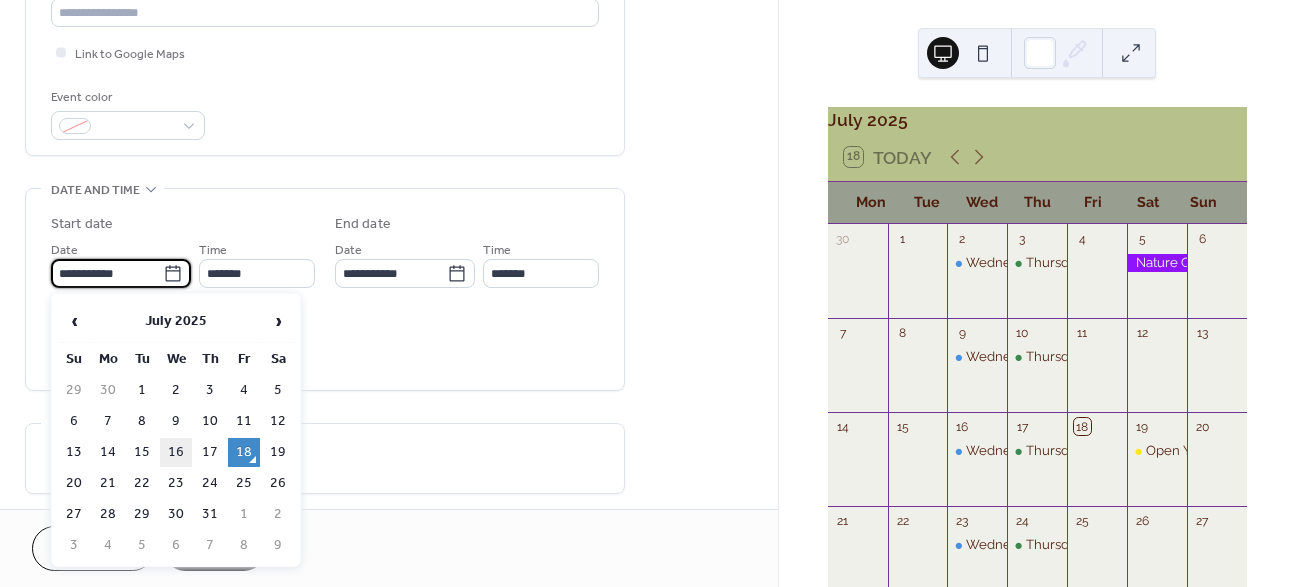 click on "16" at bounding box center (176, 452) 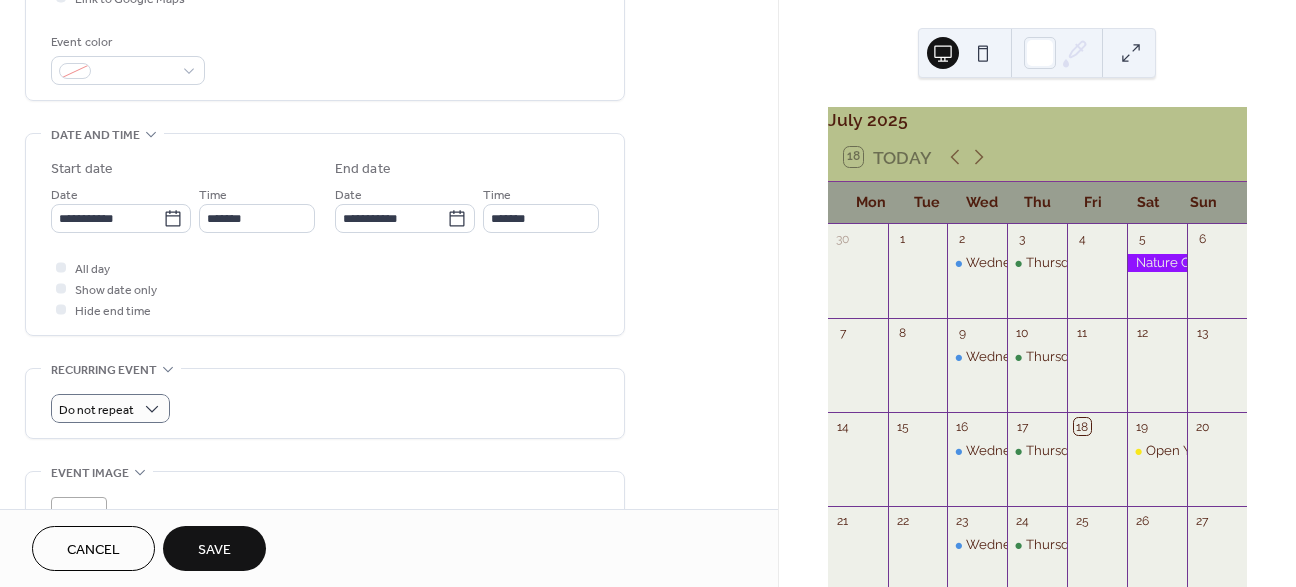 scroll, scrollTop: 526, scrollLeft: 0, axis: vertical 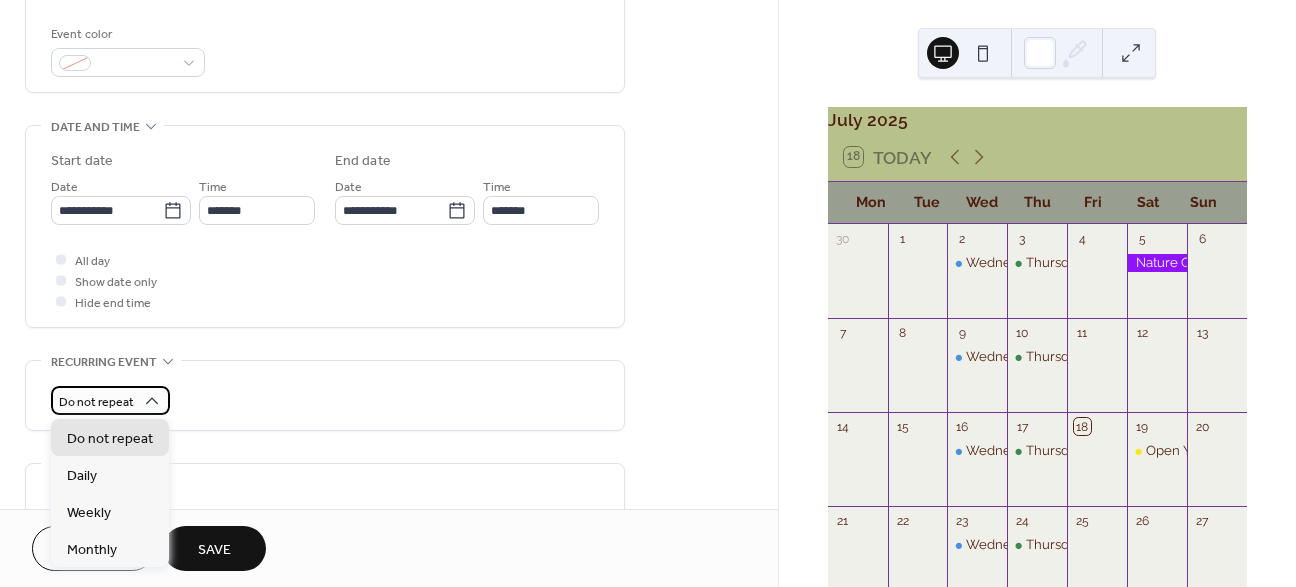 click on "Do not repeat" at bounding box center (110, 400) 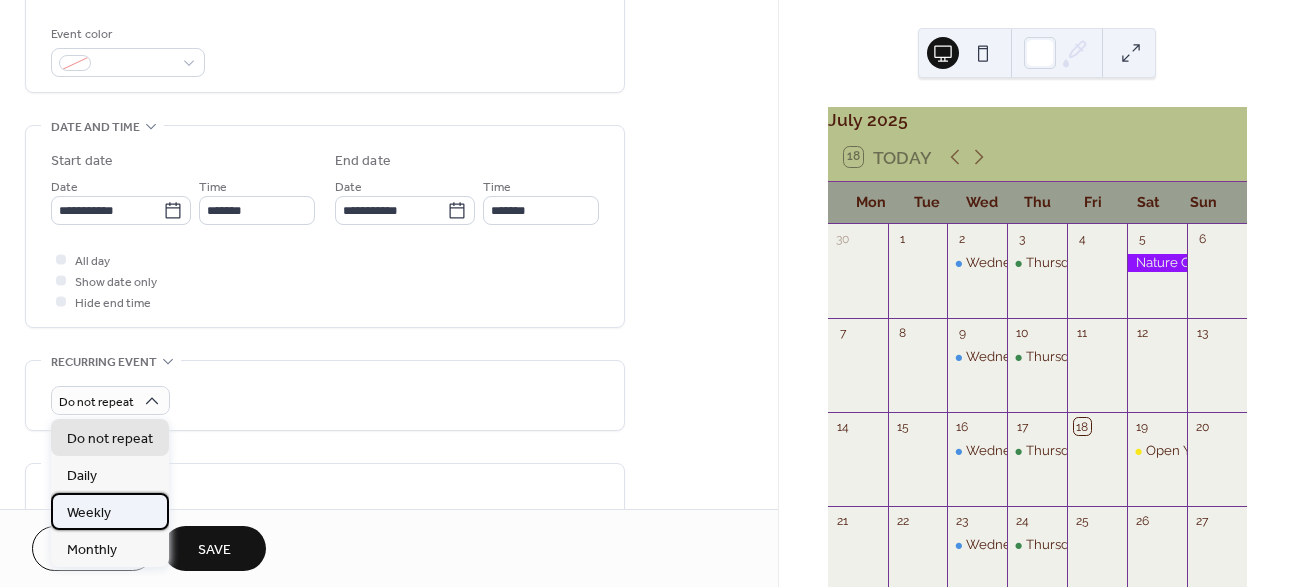 click on "Weekly" at bounding box center (89, 513) 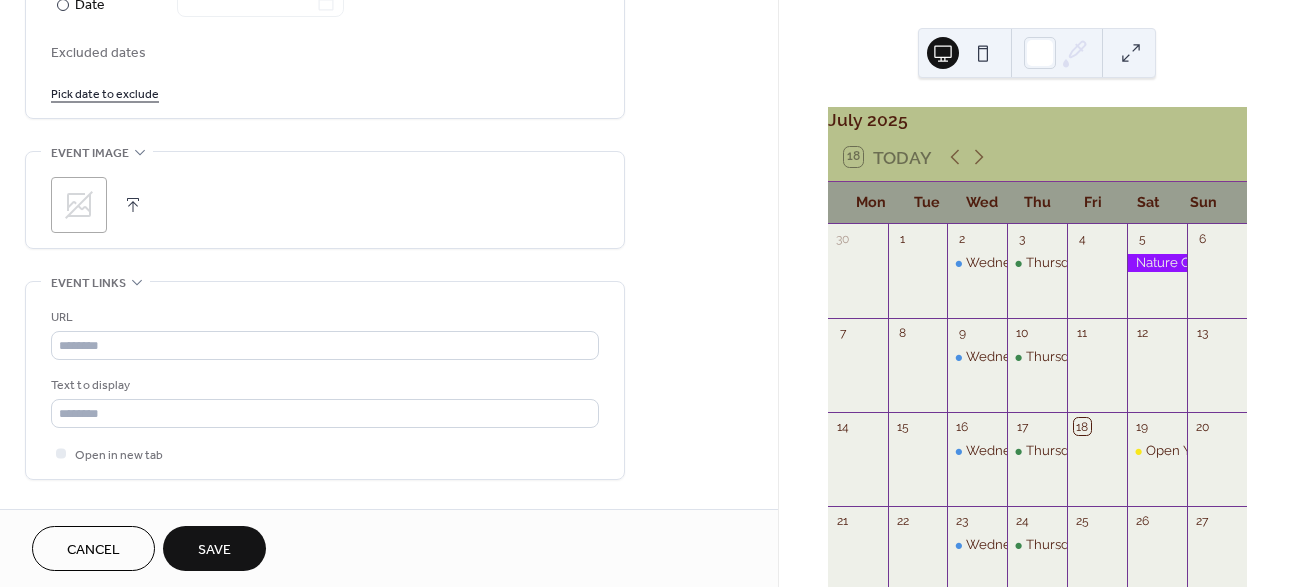 scroll, scrollTop: 1202, scrollLeft: 0, axis: vertical 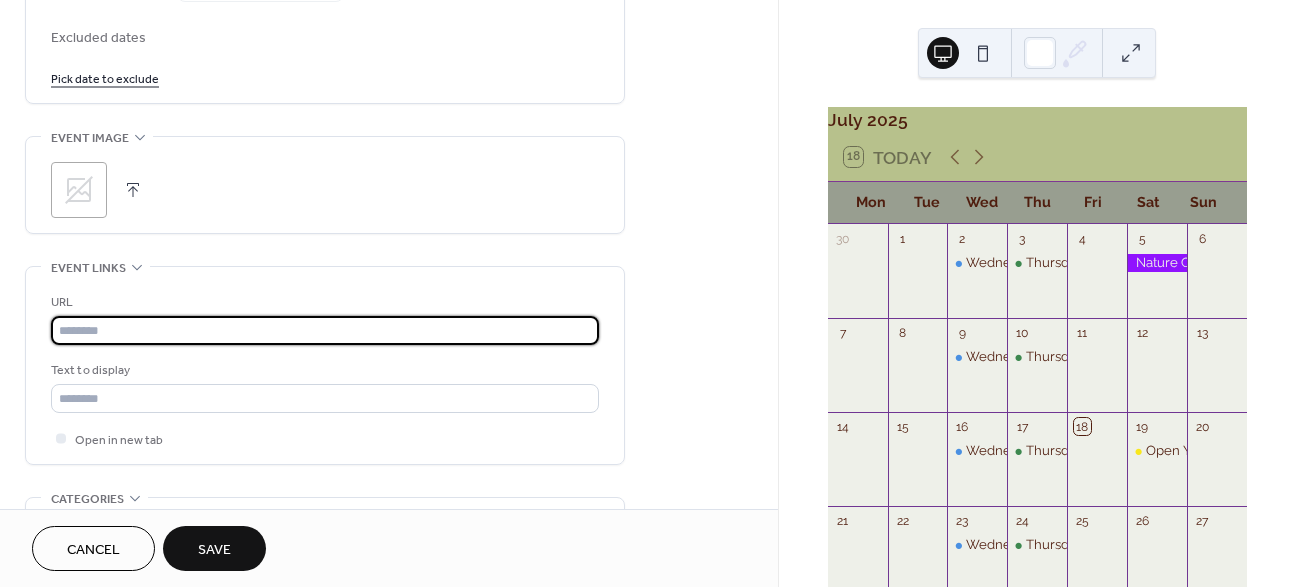 click at bounding box center (325, 330) 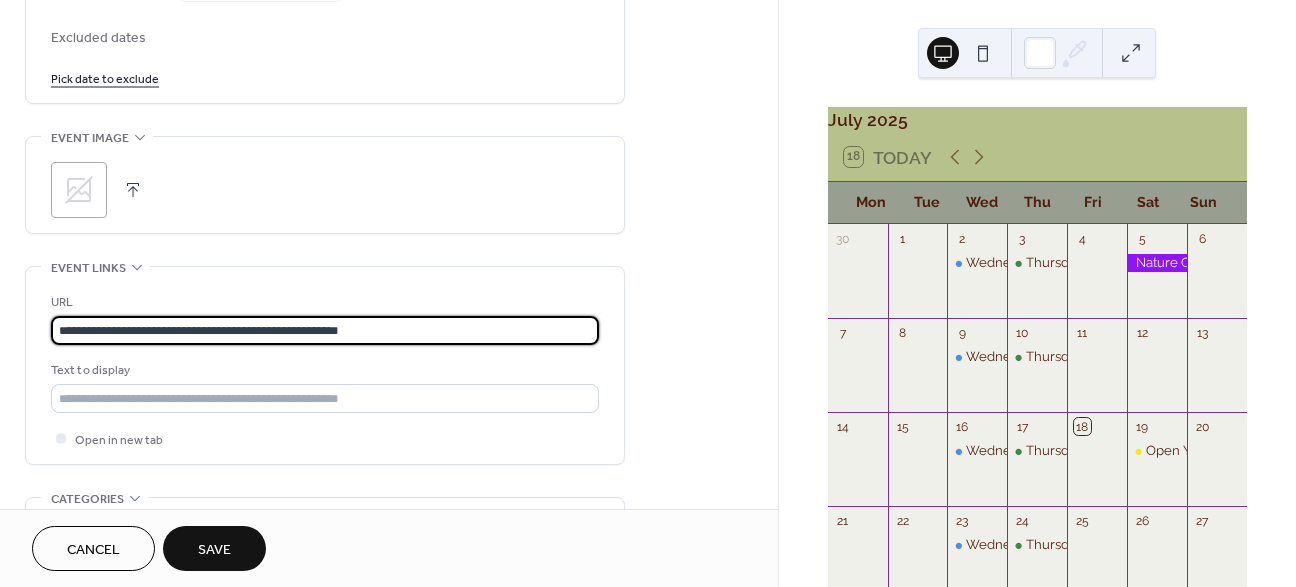 scroll, scrollTop: 1, scrollLeft: 0, axis: vertical 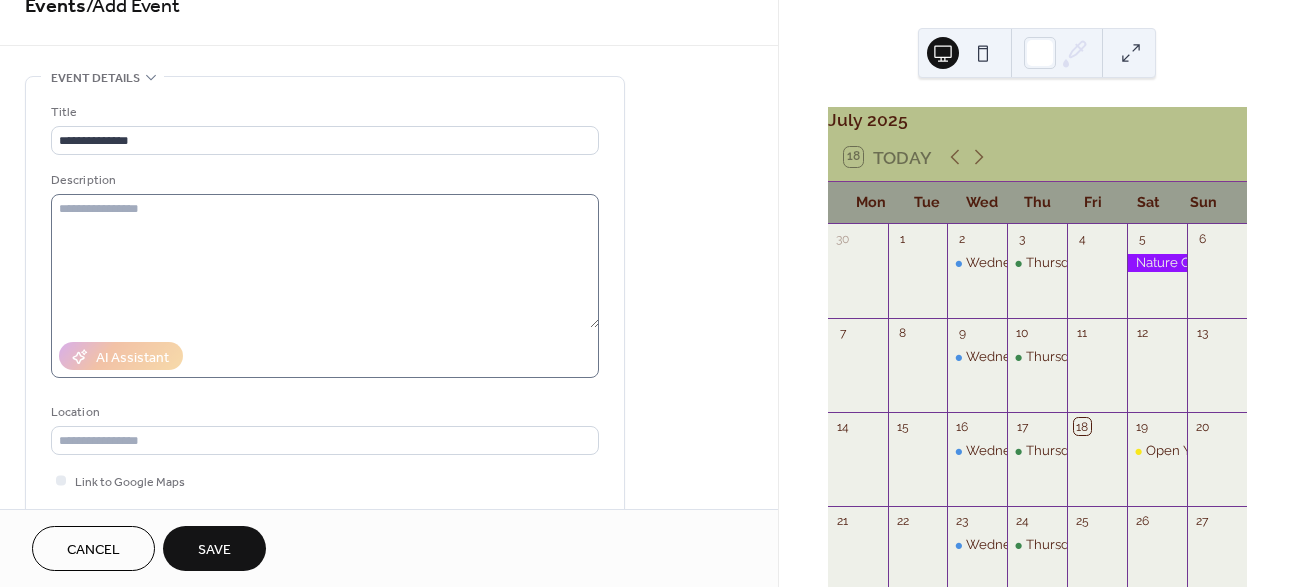 type on "**********" 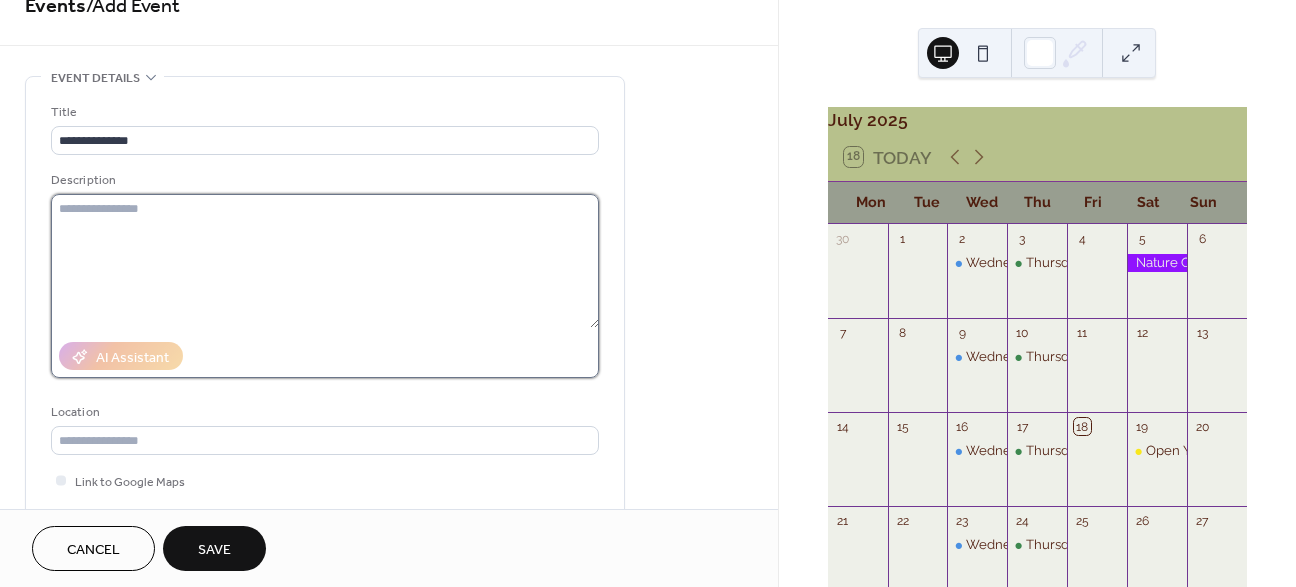click at bounding box center [325, 261] 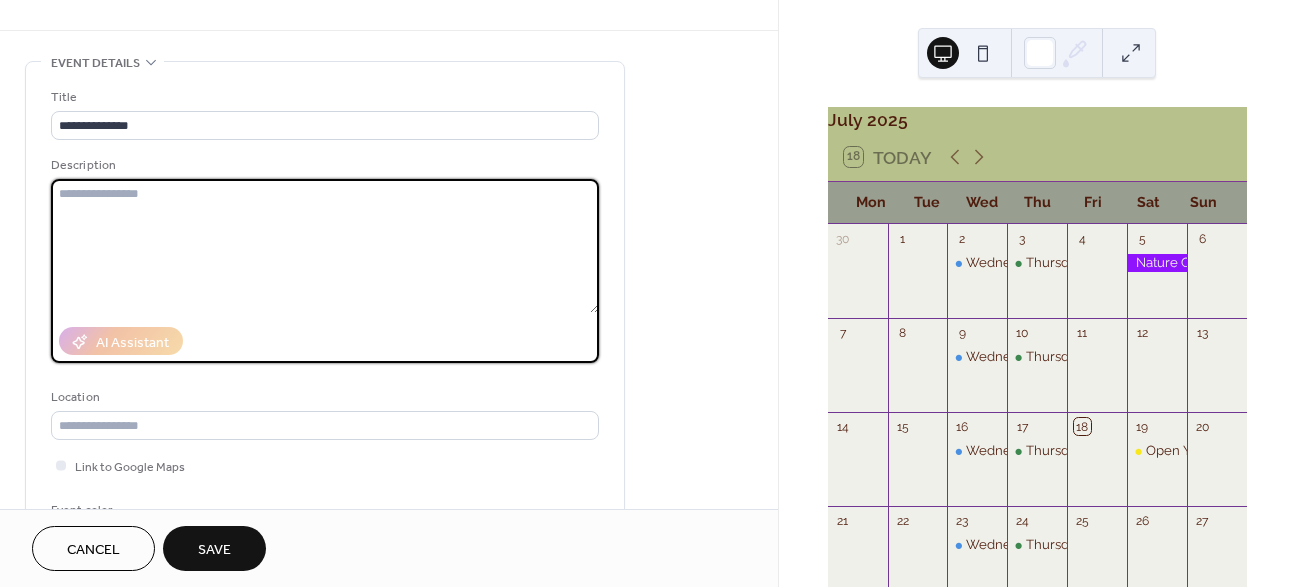 scroll, scrollTop: 52, scrollLeft: 0, axis: vertical 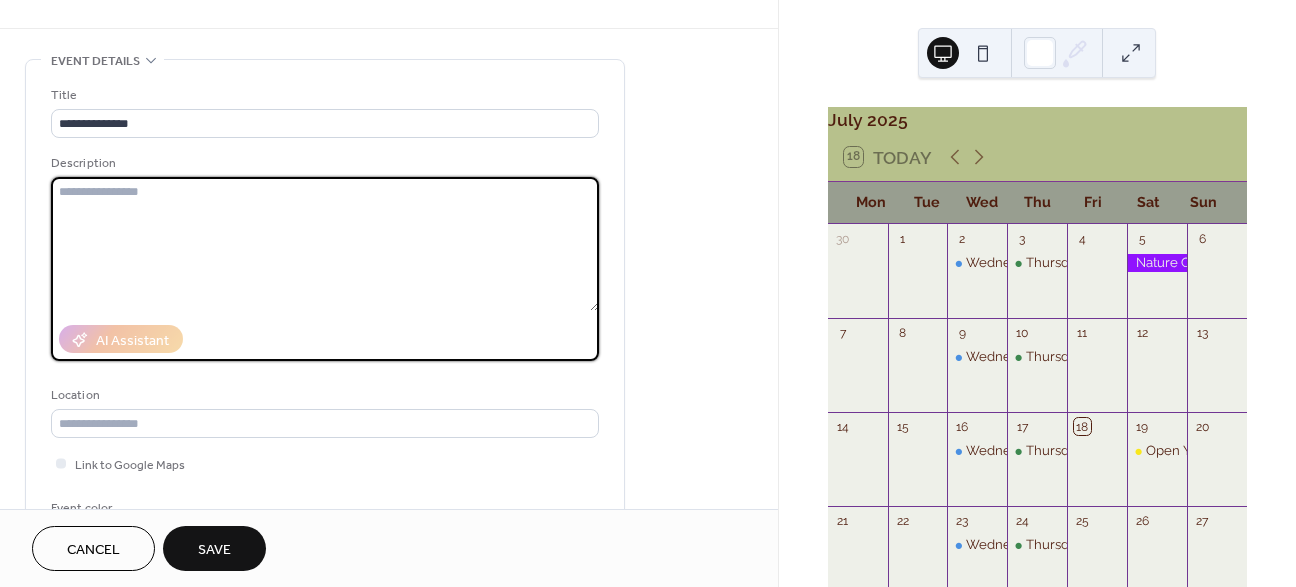 click at bounding box center (325, 244) 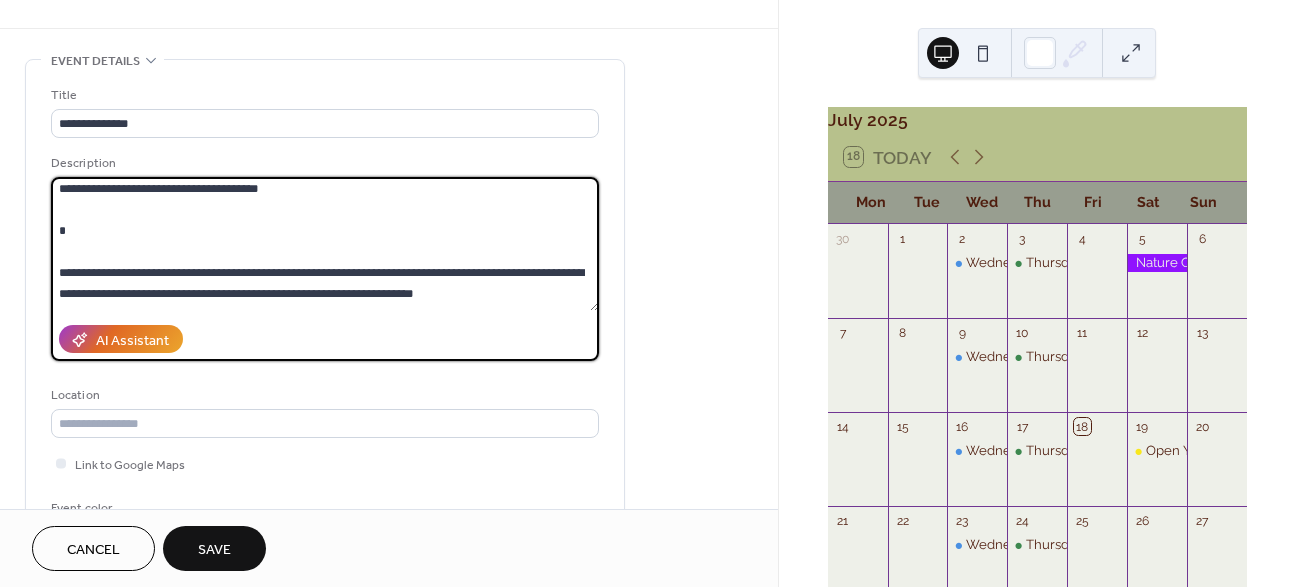 scroll, scrollTop: 58, scrollLeft: 0, axis: vertical 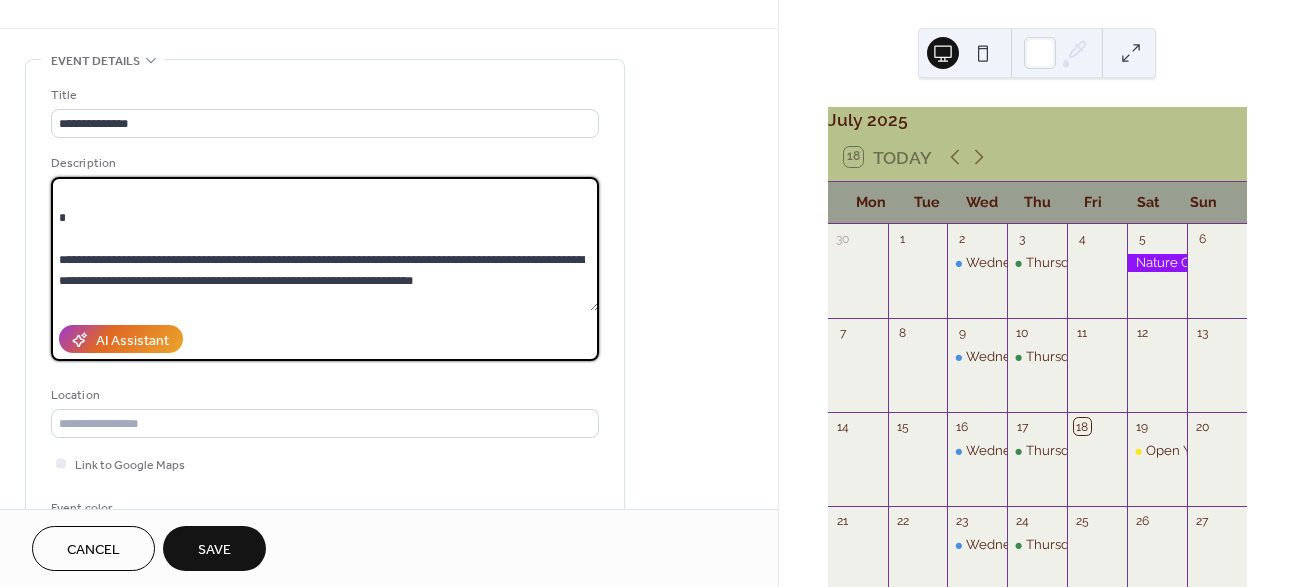 click on "**********" at bounding box center (325, 244) 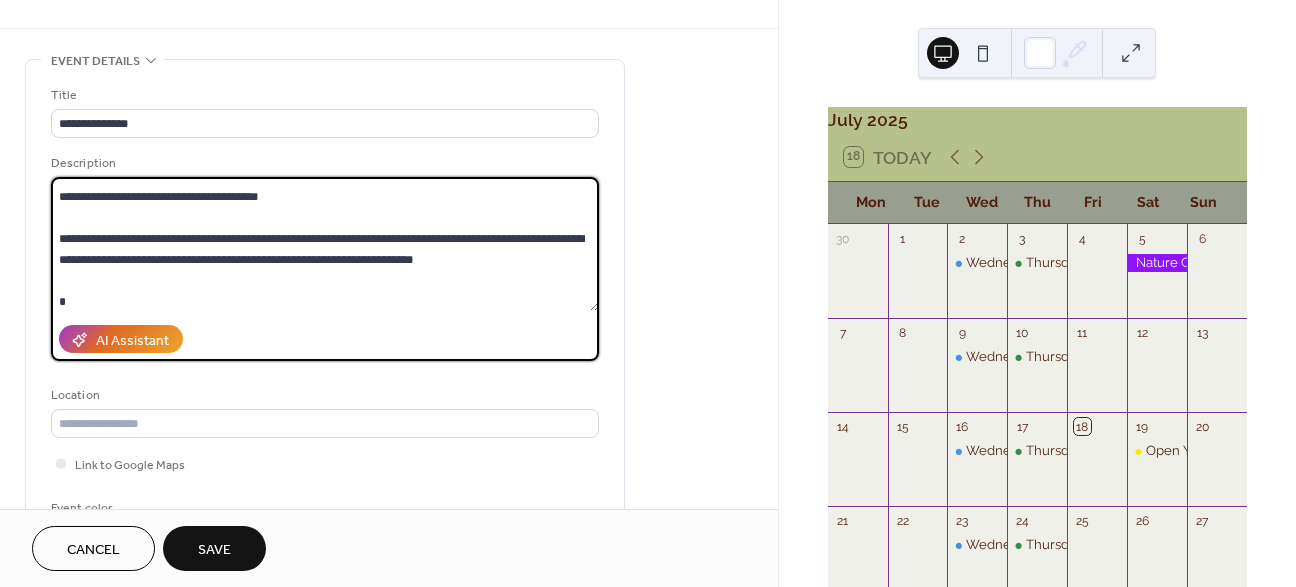 scroll, scrollTop: 0, scrollLeft: 0, axis: both 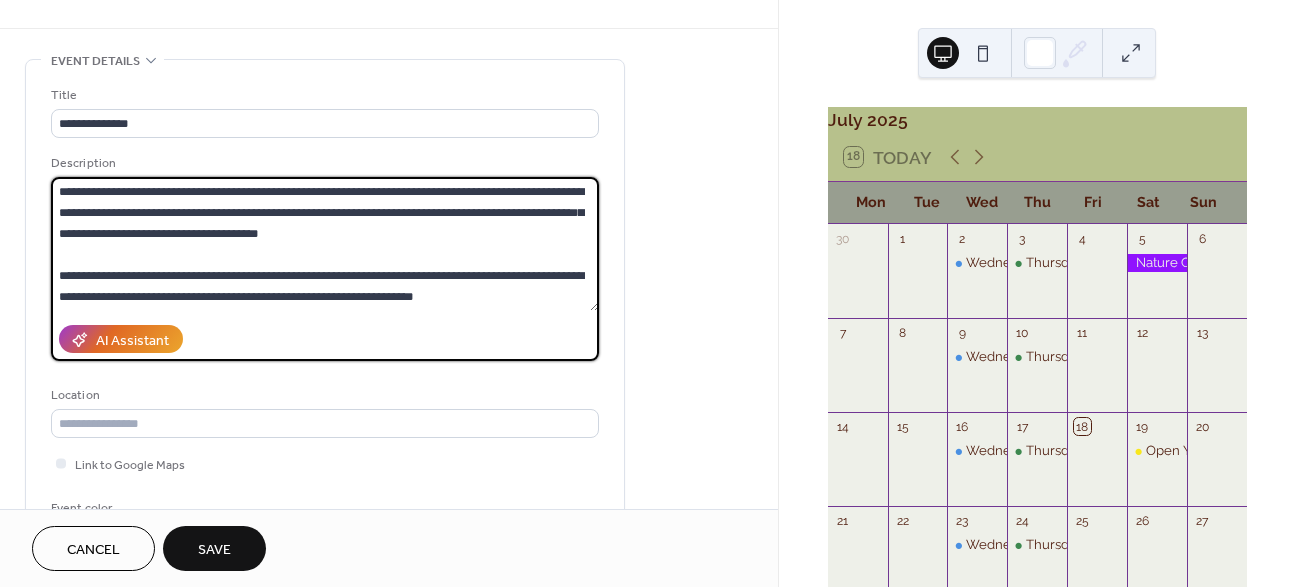 drag, startPoint x: 287, startPoint y: 252, endPoint x: 512, endPoint y: 210, distance: 228.88643 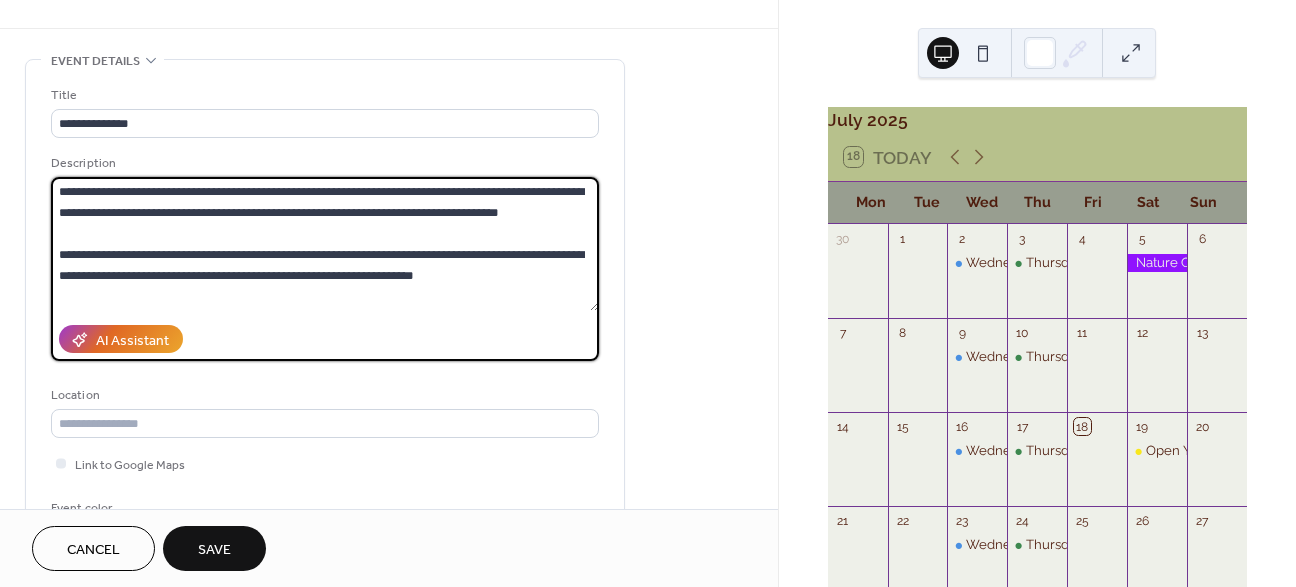 scroll, scrollTop: 22, scrollLeft: 0, axis: vertical 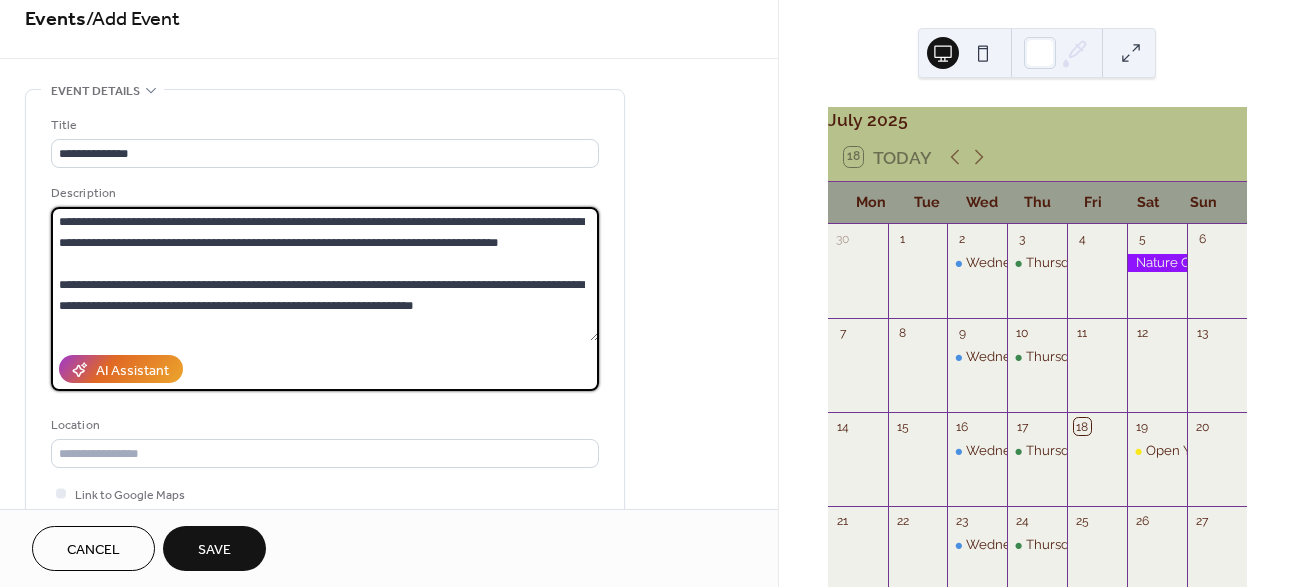 click on "**********" at bounding box center [325, 274] 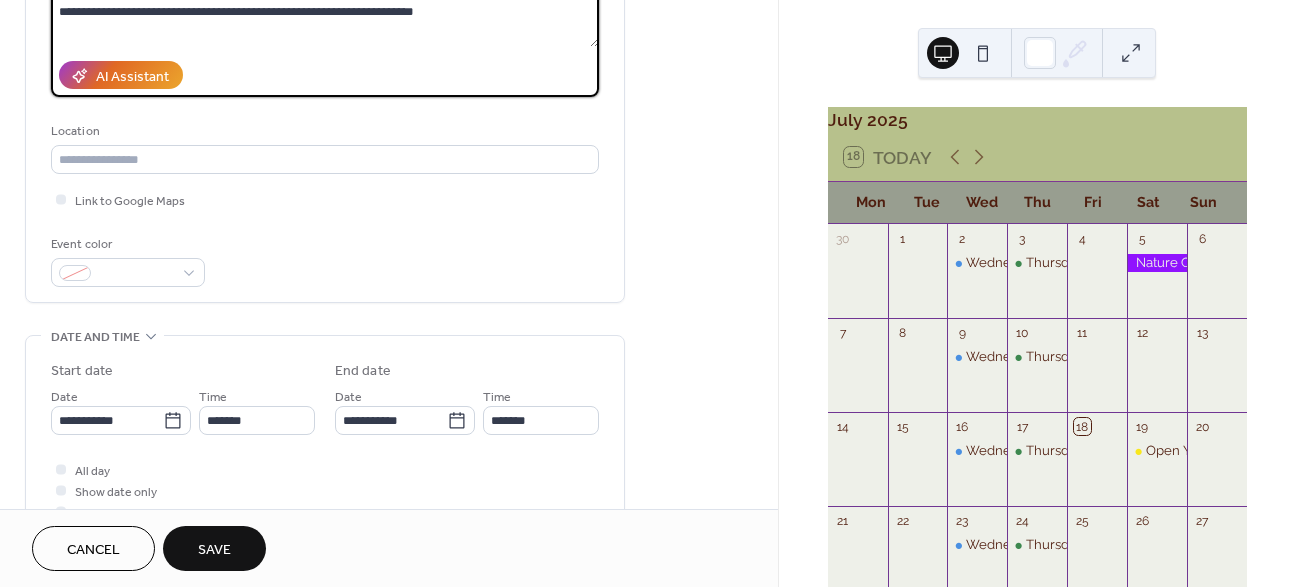 scroll, scrollTop: 314, scrollLeft: 0, axis: vertical 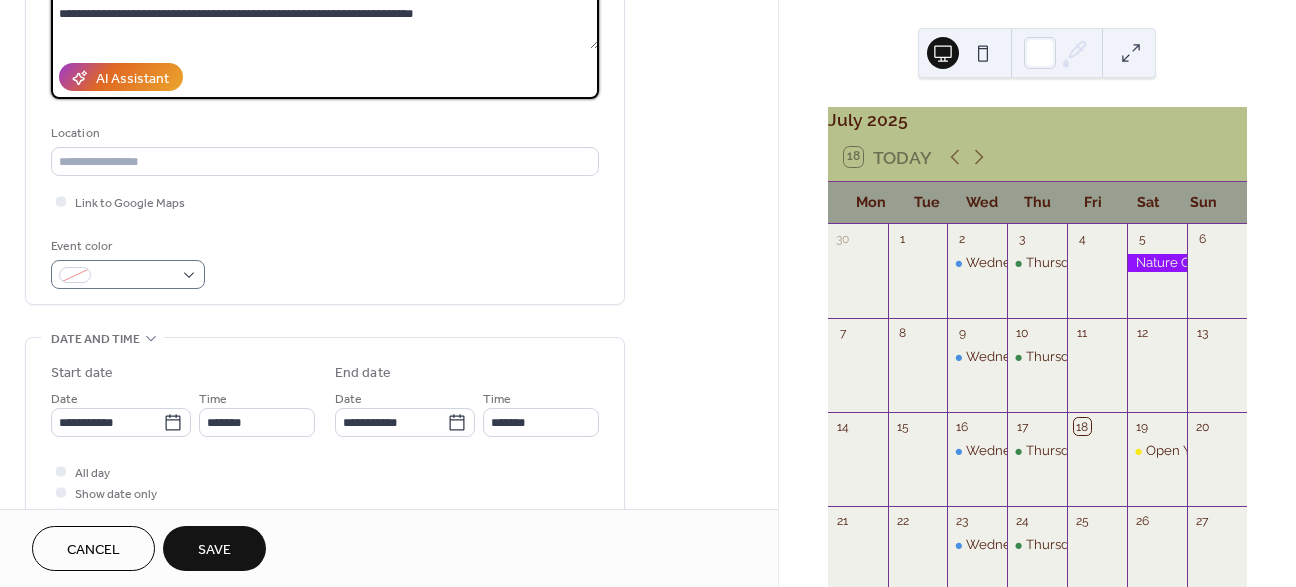 type on "**********" 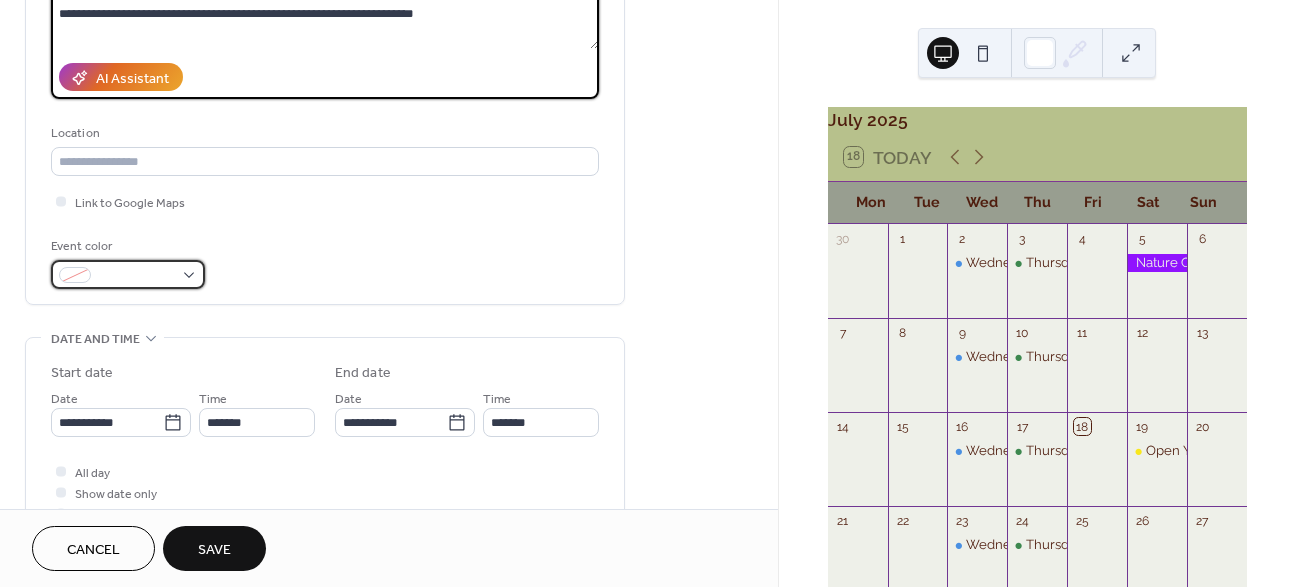 click at bounding box center [128, 274] 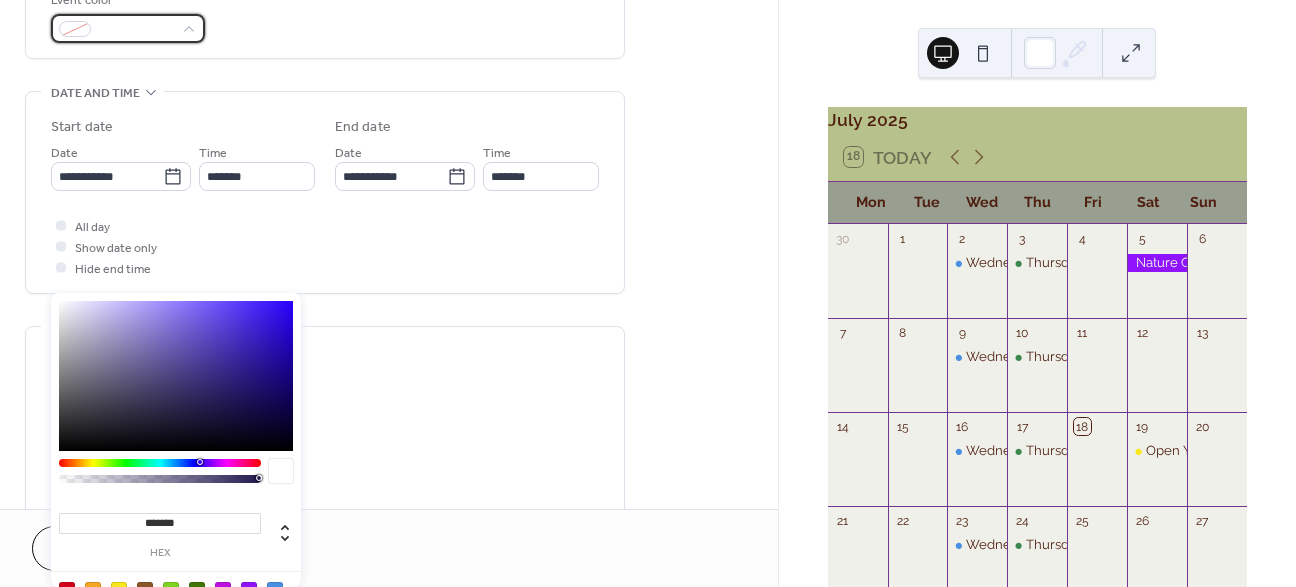 scroll, scrollTop: 560, scrollLeft: 0, axis: vertical 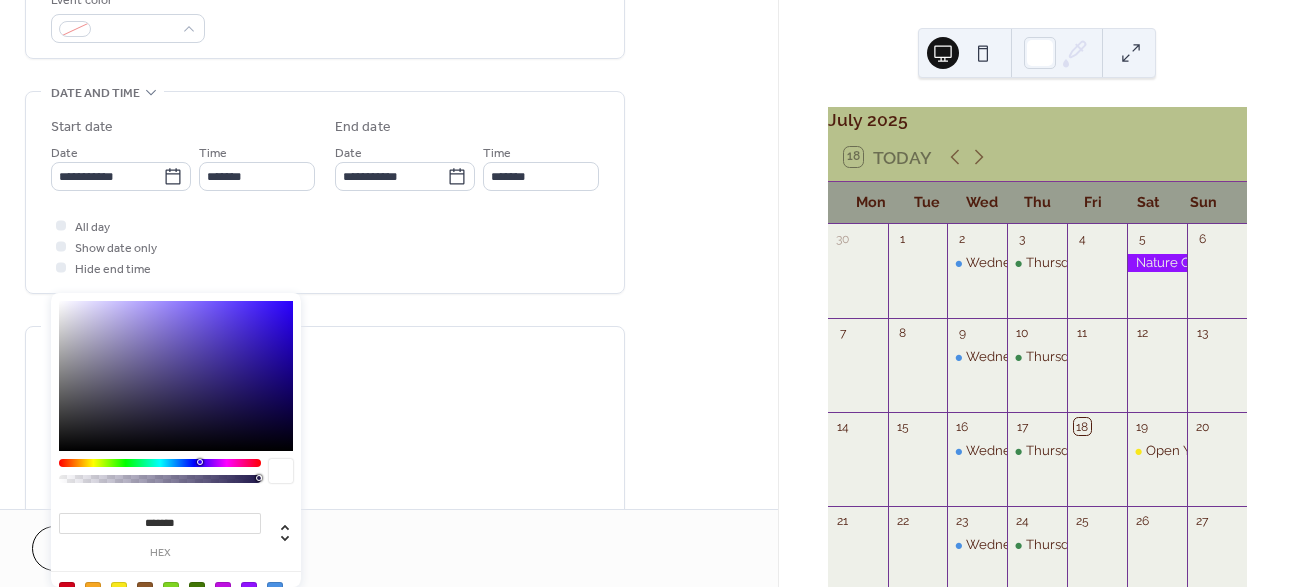 click at bounding box center [223, 590] 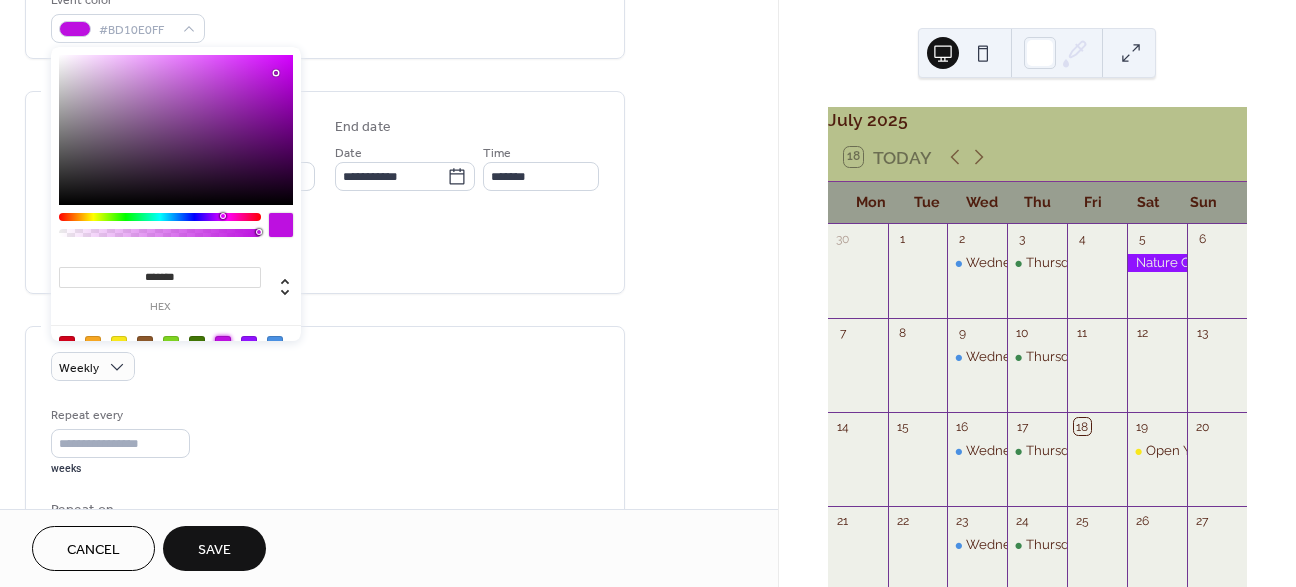 click at bounding box center (281, 225) 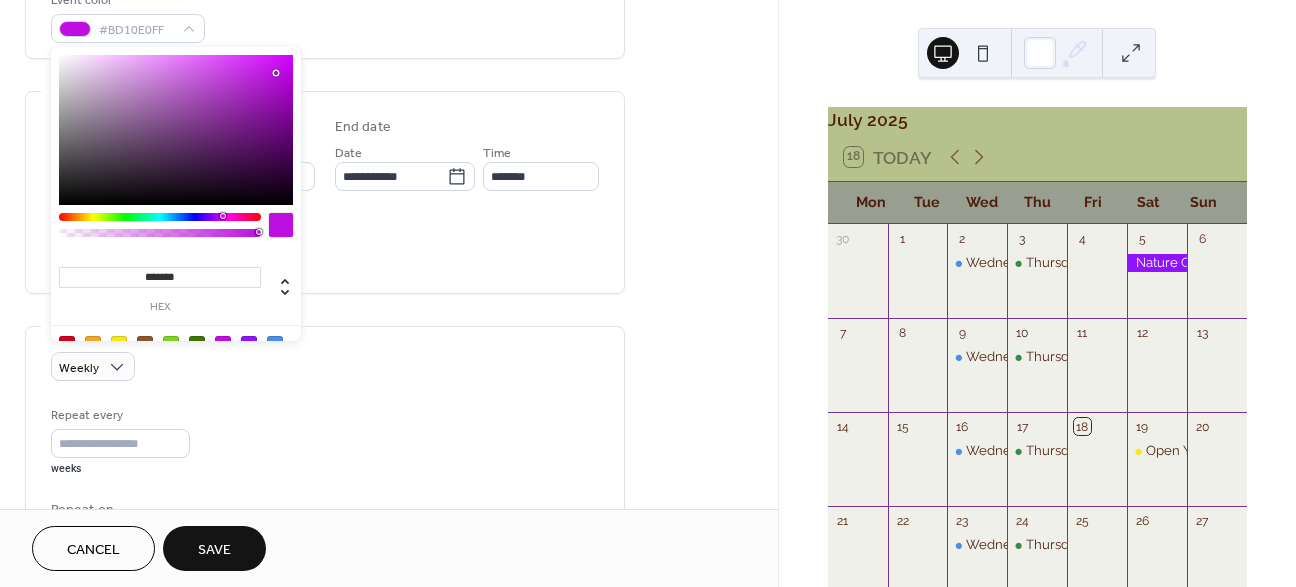 drag, startPoint x: 296, startPoint y: 340, endPoint x: 338, endPoint y: 384, distance: 60.827625 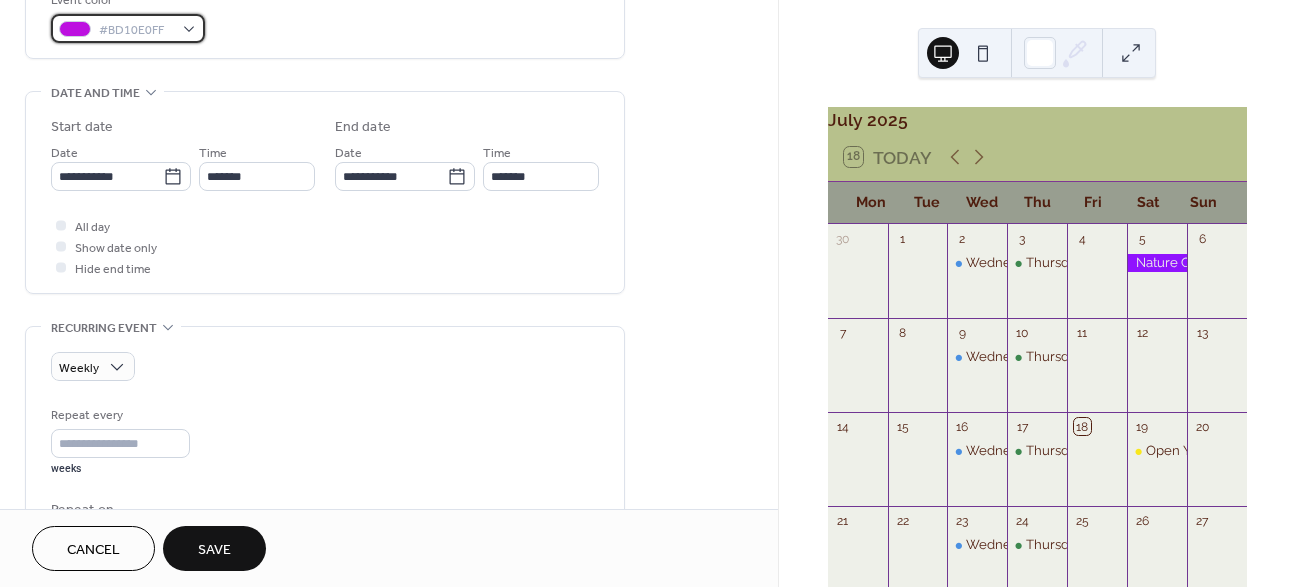 click on "#BD10E0FF" at bounding box center (128, 28) 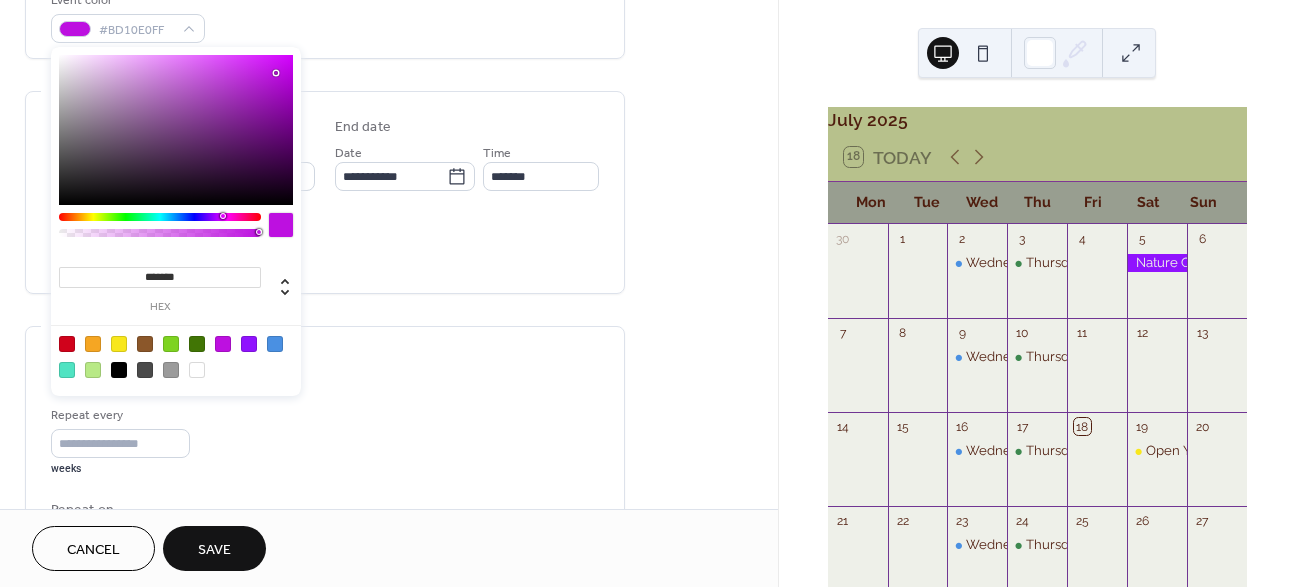 click at bounding box center (171, 370) 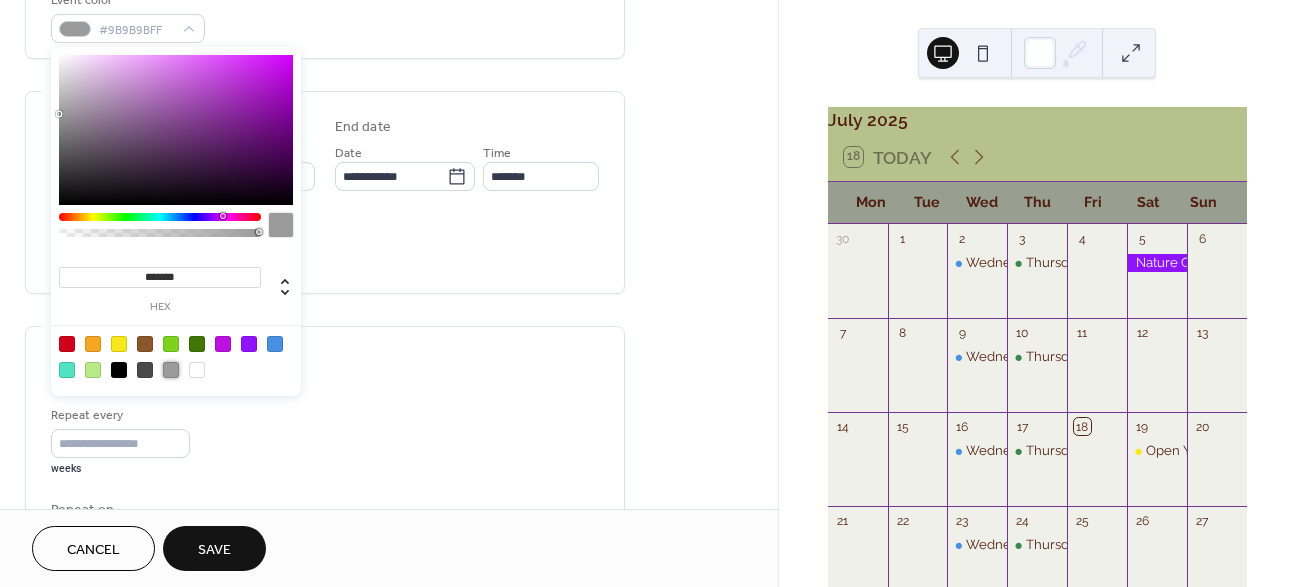 click at bounding box center [93, 344] 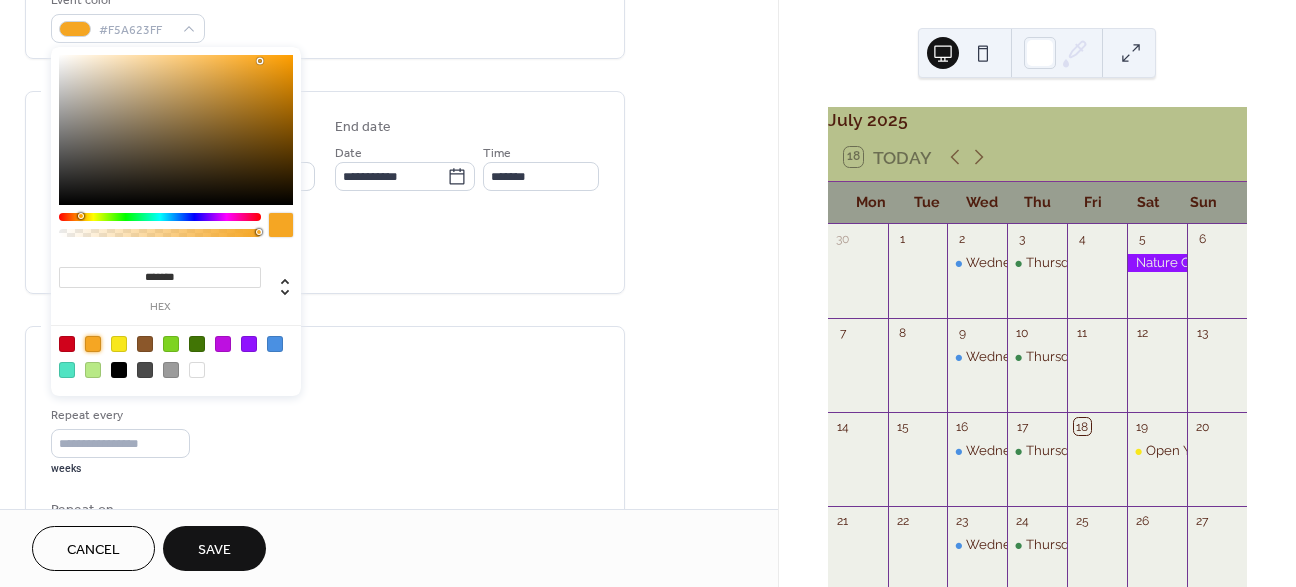 click on "Weekly" at bounding box center [325, 366] 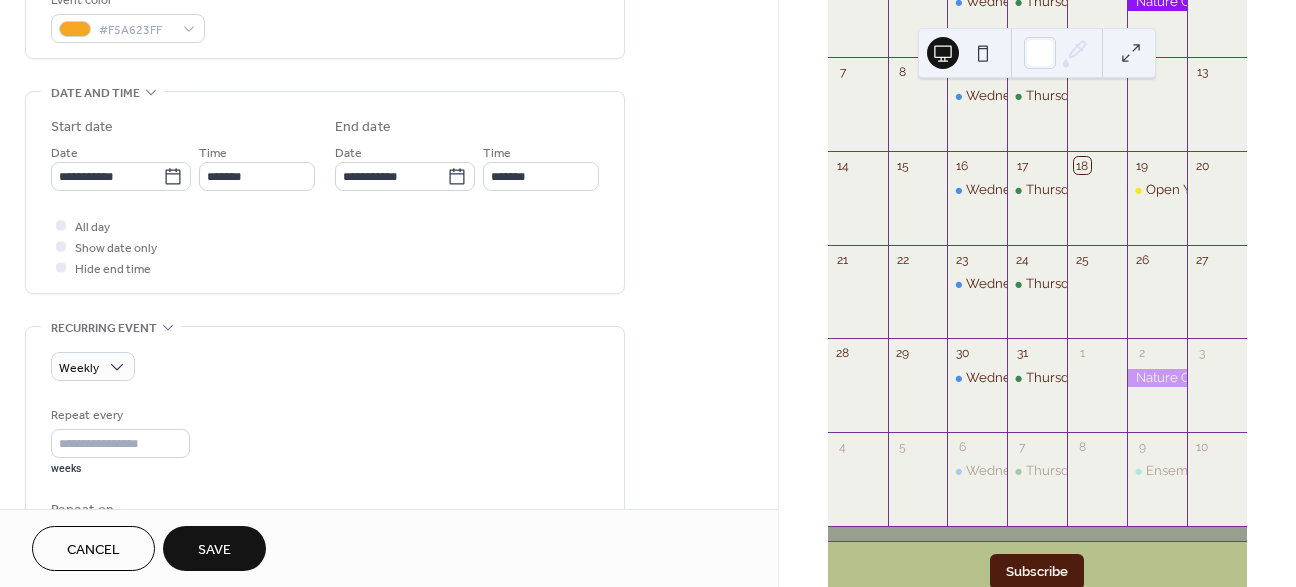 scroll, scrollTop: 264, scrollLeft: 0, axis: vertical 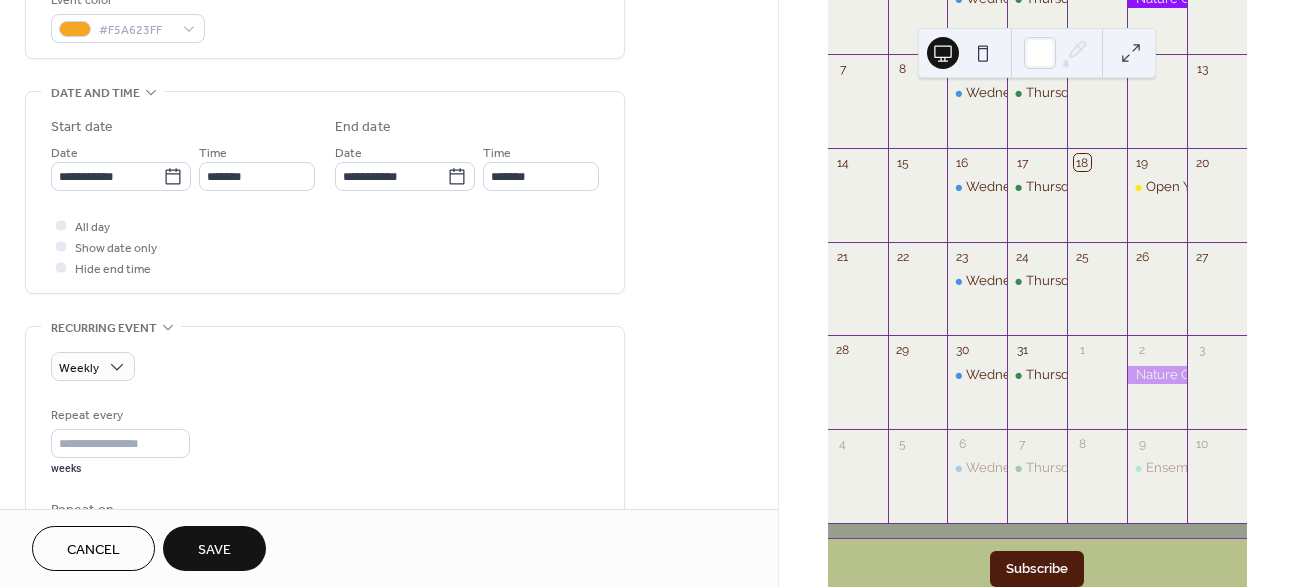 click on "Save" at bounding box center [214, 548] 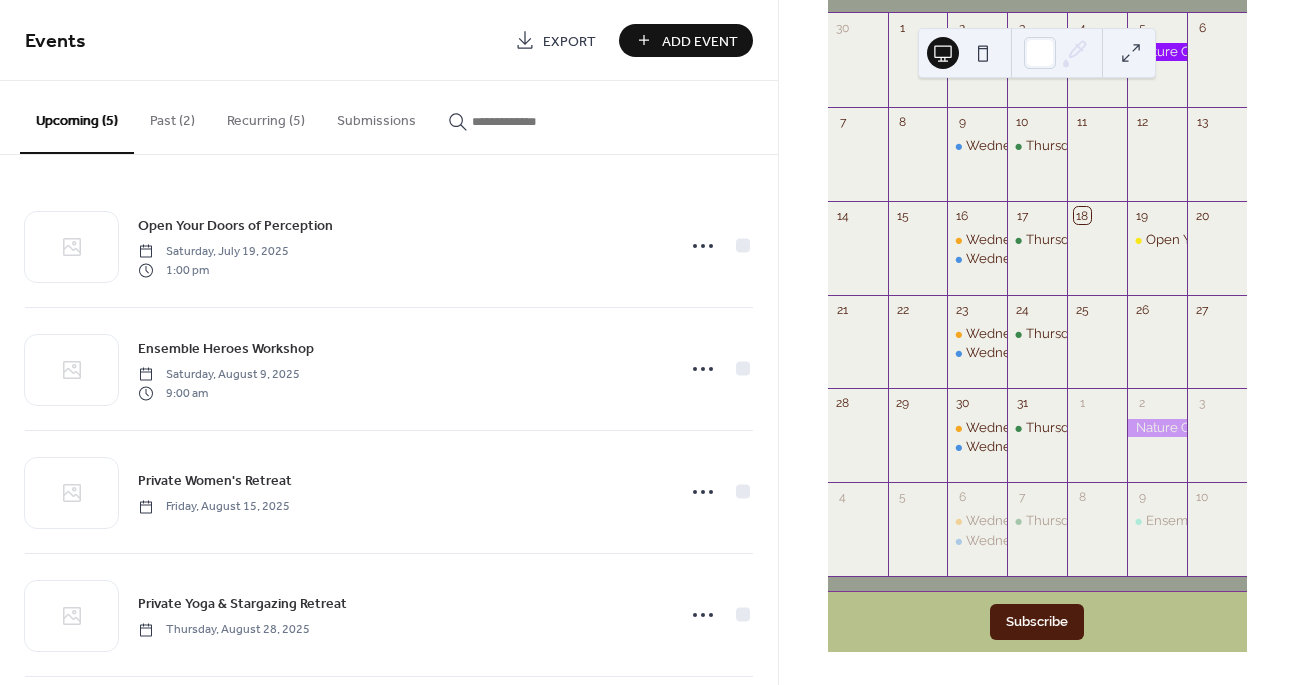 scroll, scrollTop: 223, scrollLeft: 0, axis: vertical 